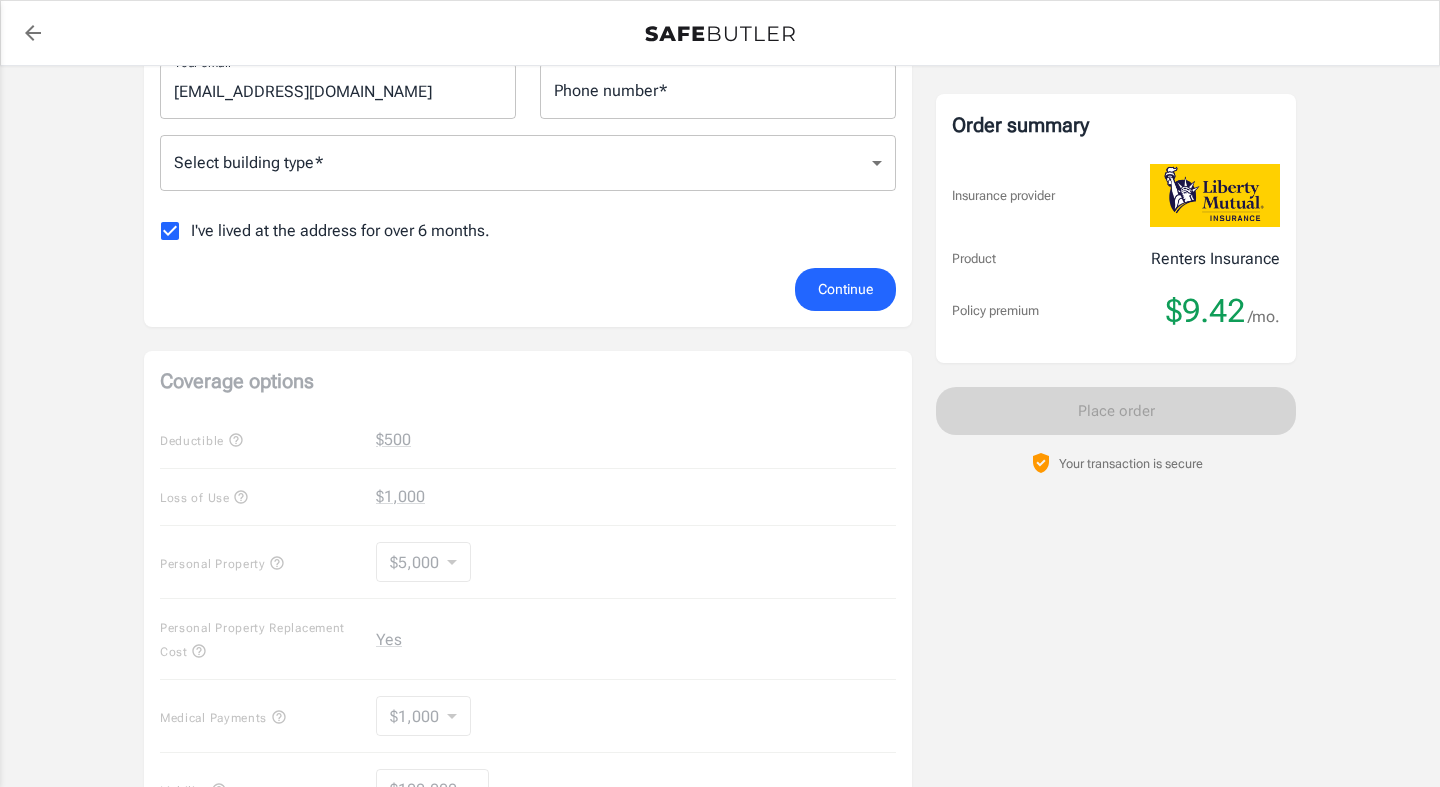 scroll, scrollTop: 519, scrollLeft: 0, axis: vertical 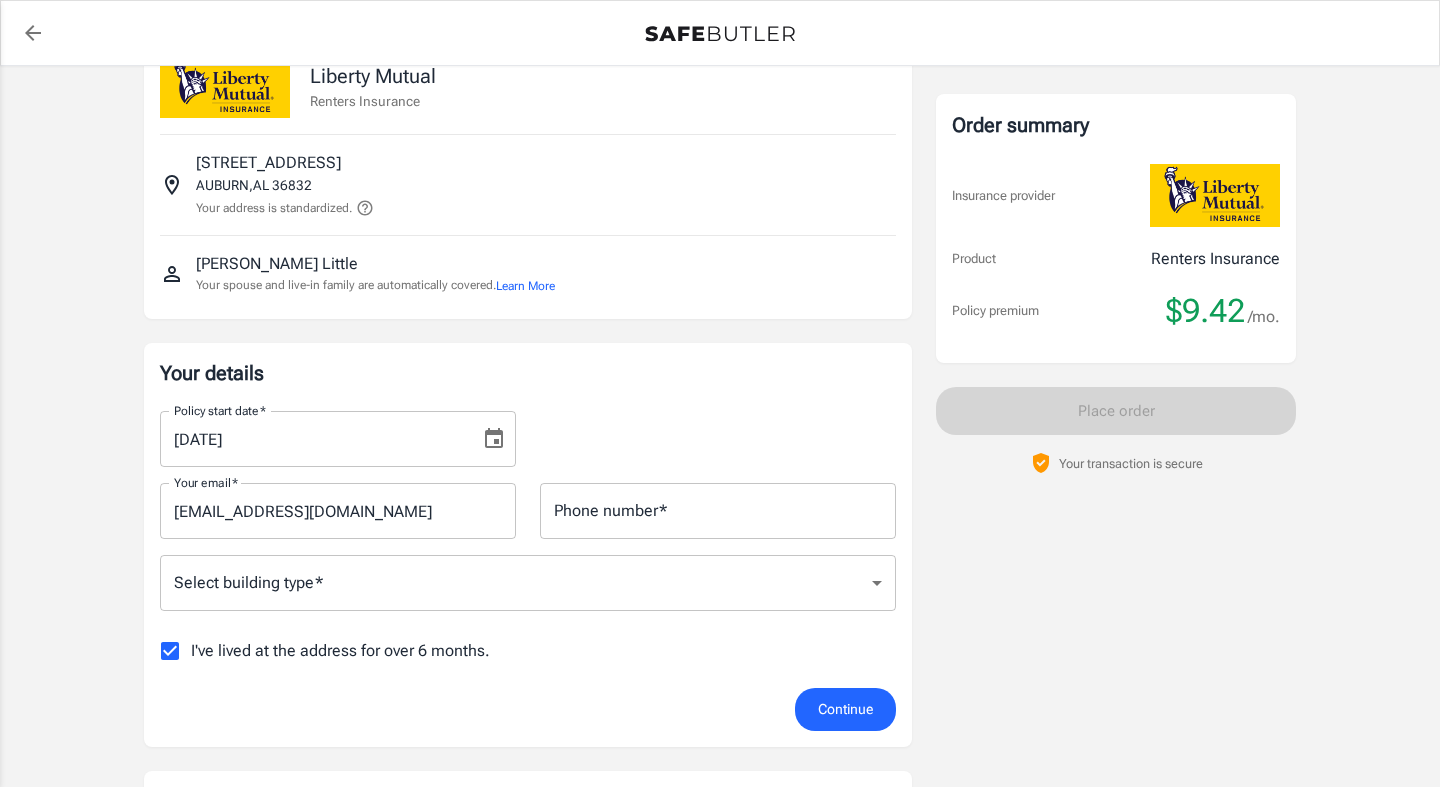 click 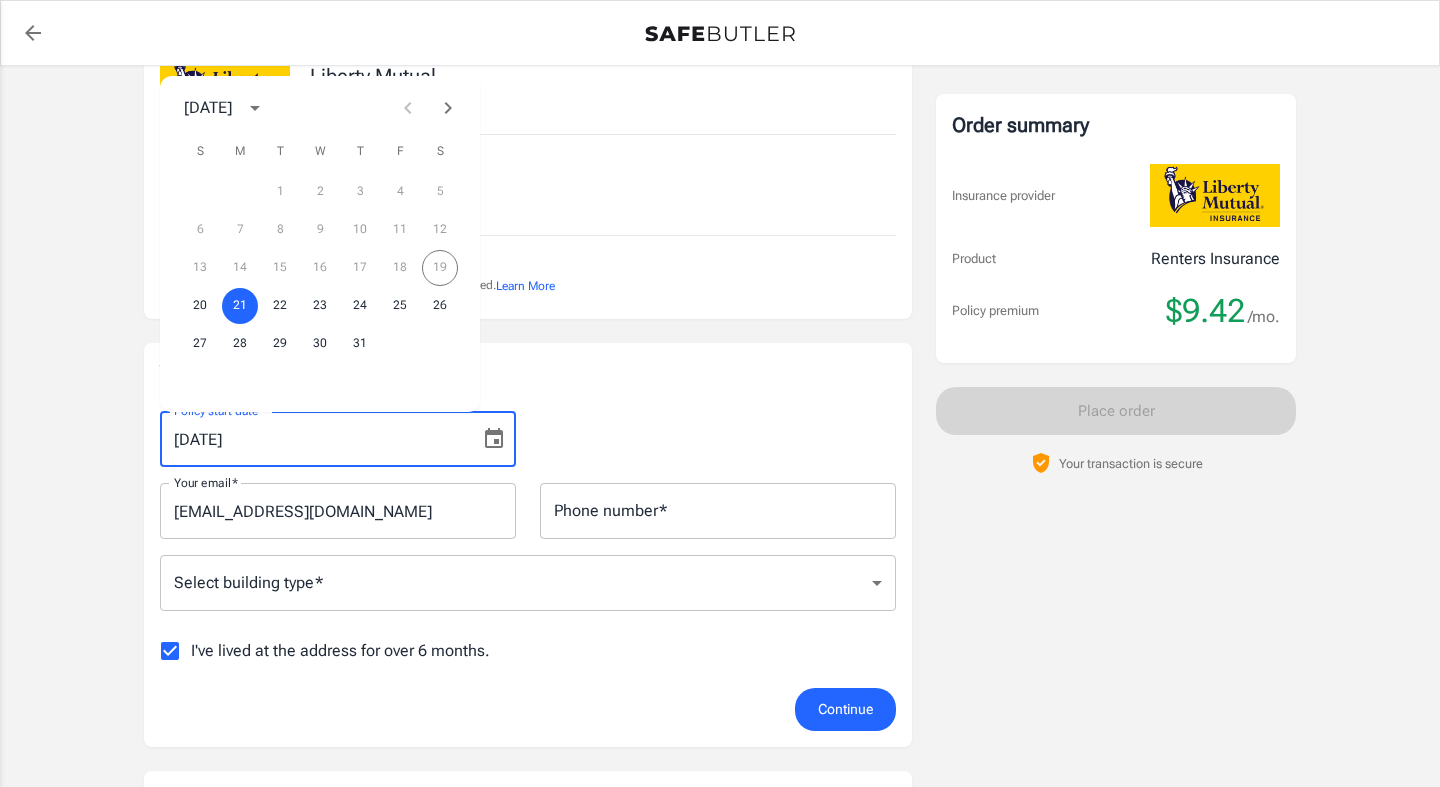 scroll, scrollTop: 0, scrollLeft: 0, axis: both 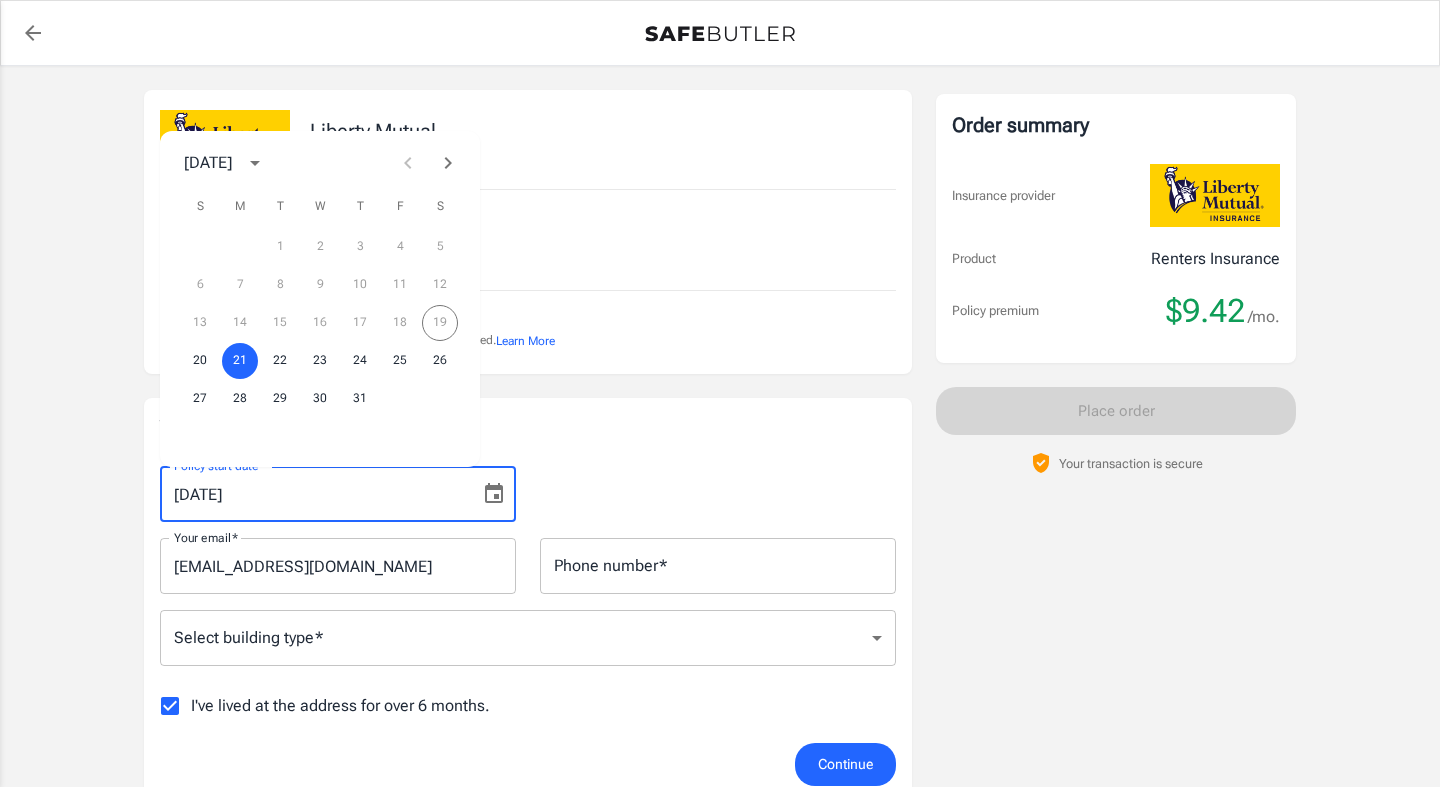 click 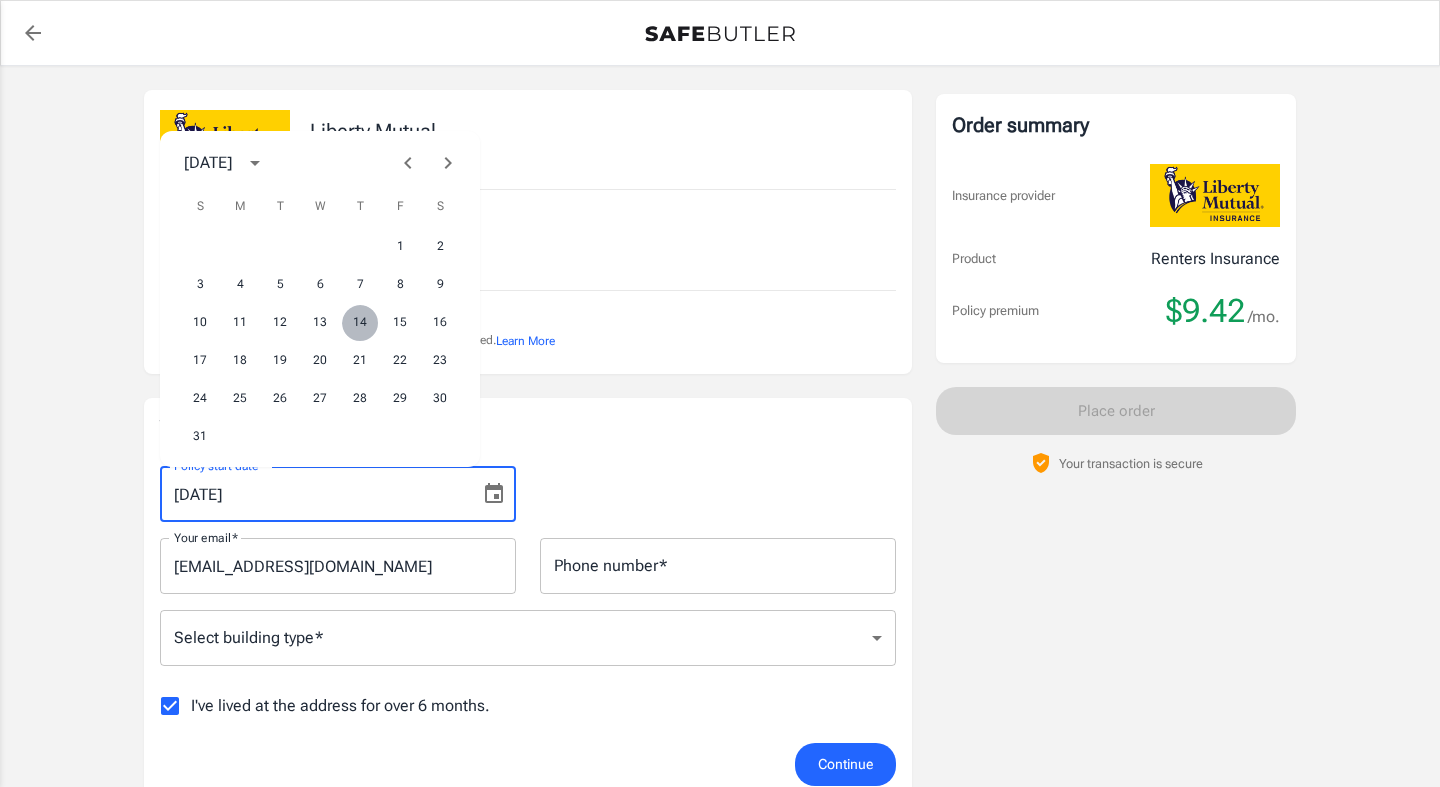 click on "14" at bounding box center (360, 323) 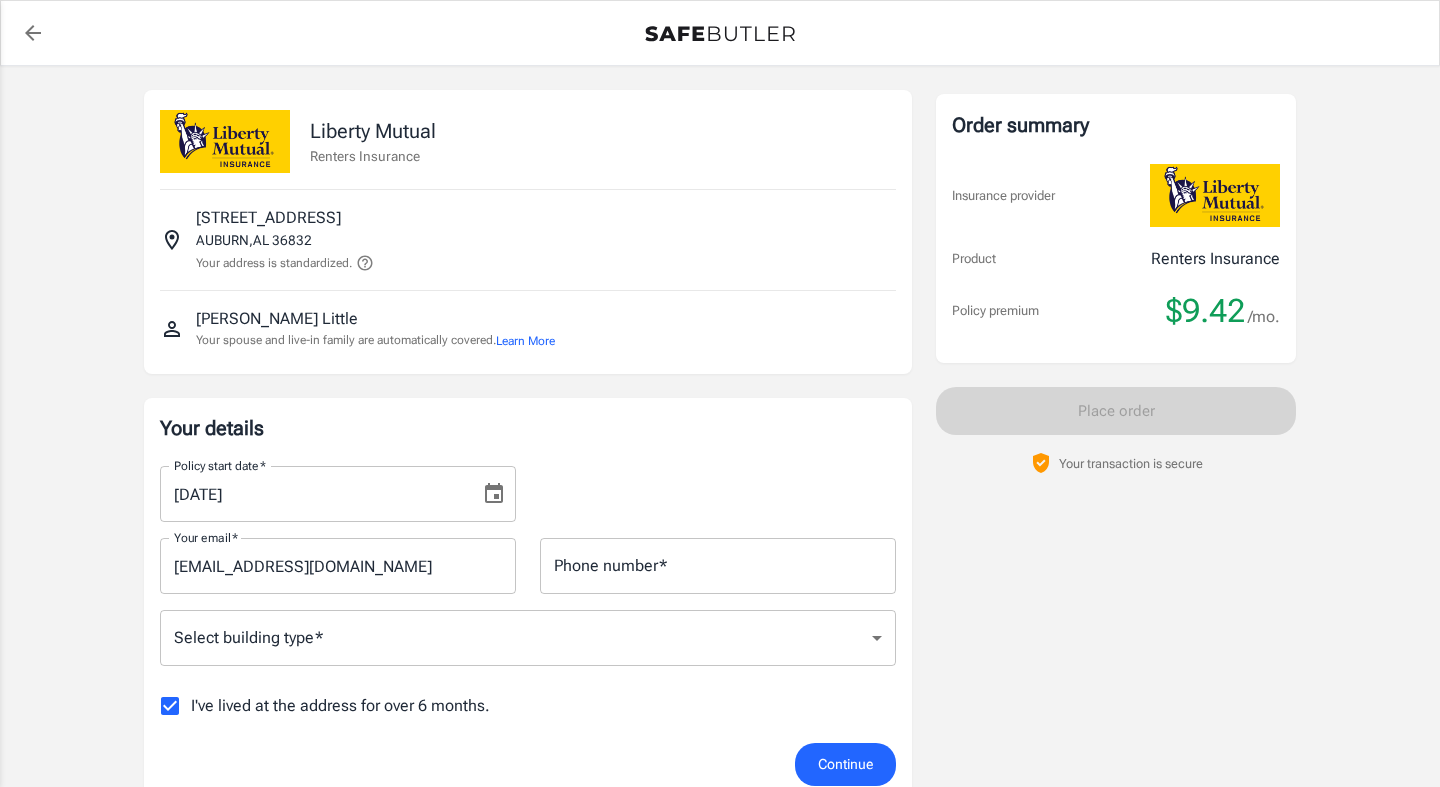 click 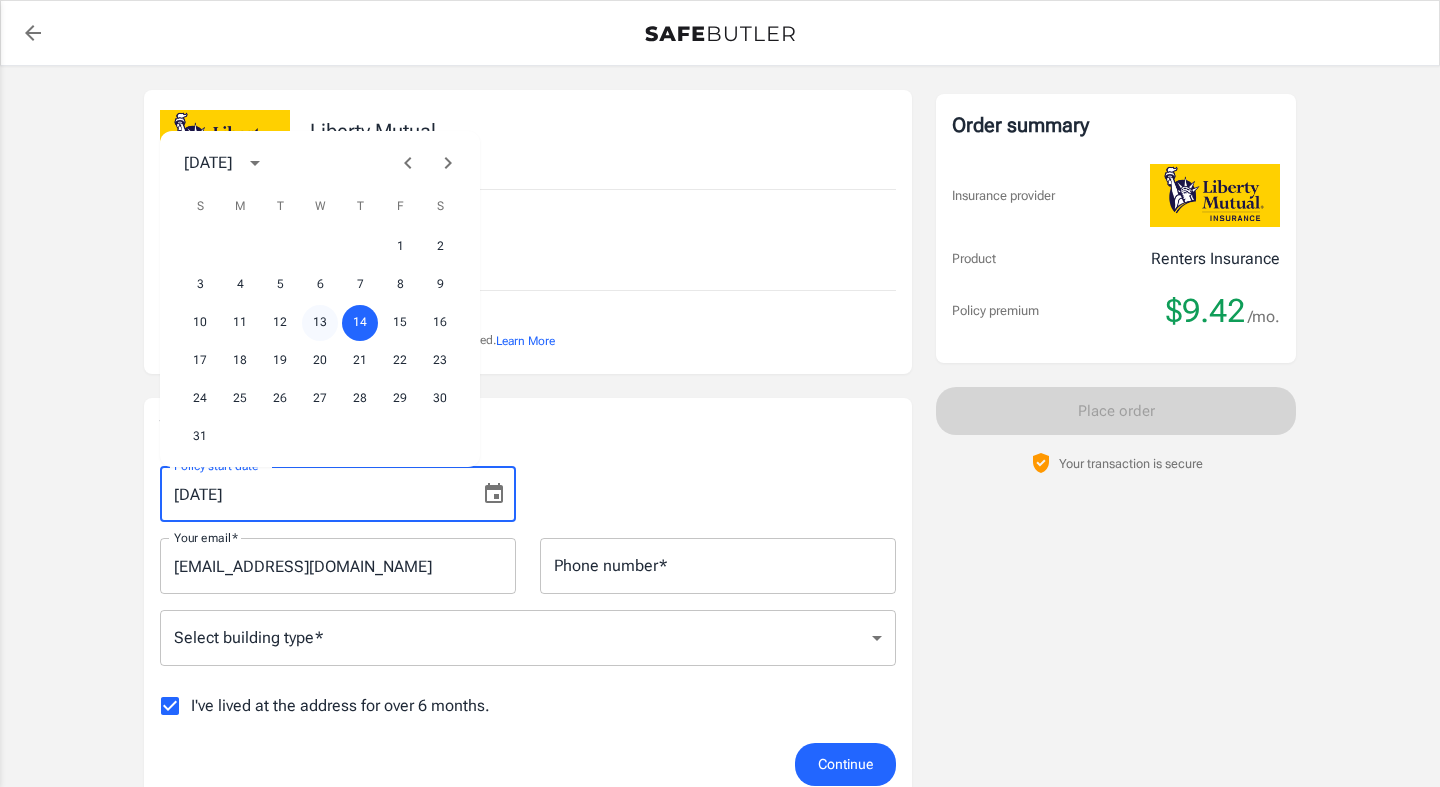 click on "13" at bounding box center [320, 323] 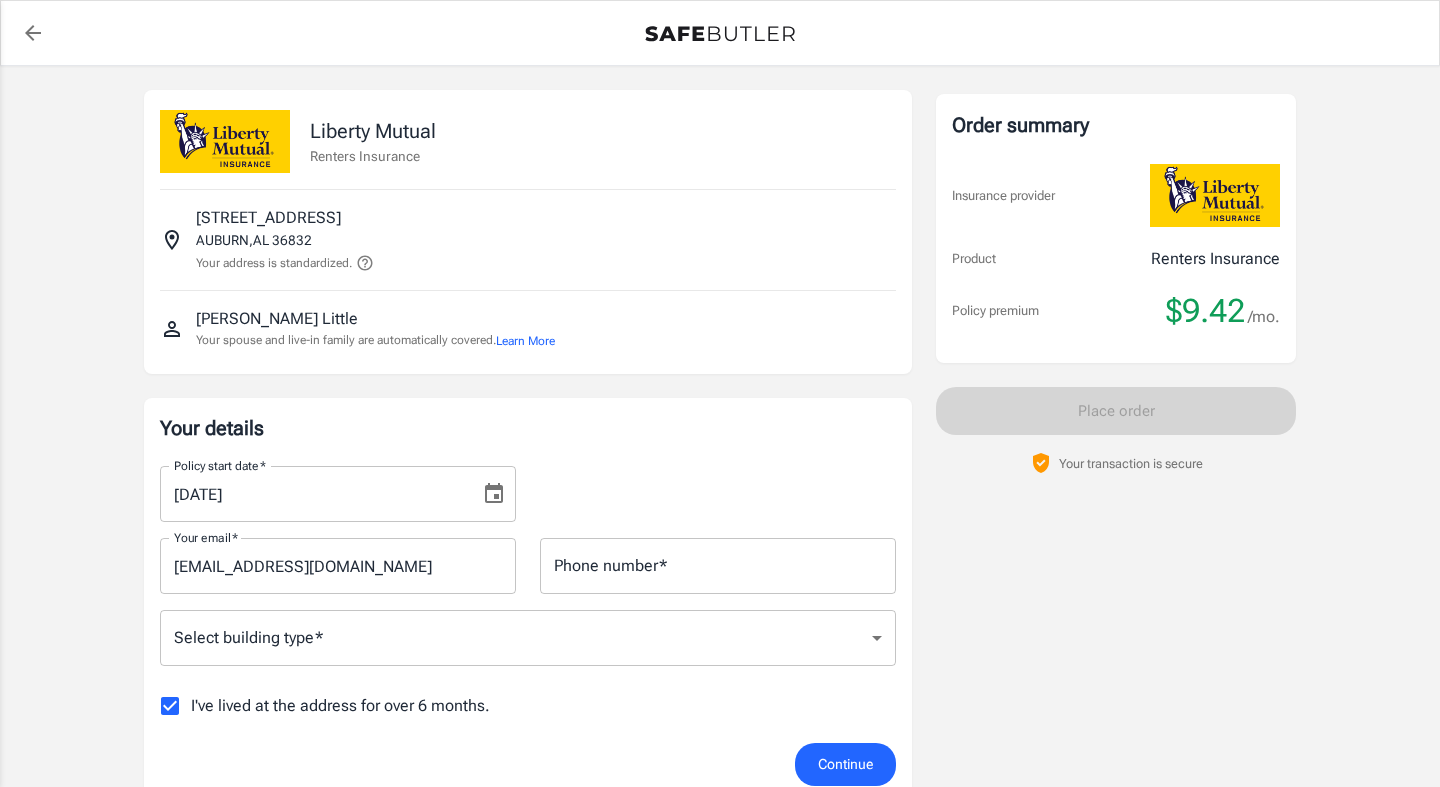 type on "[DATE]" 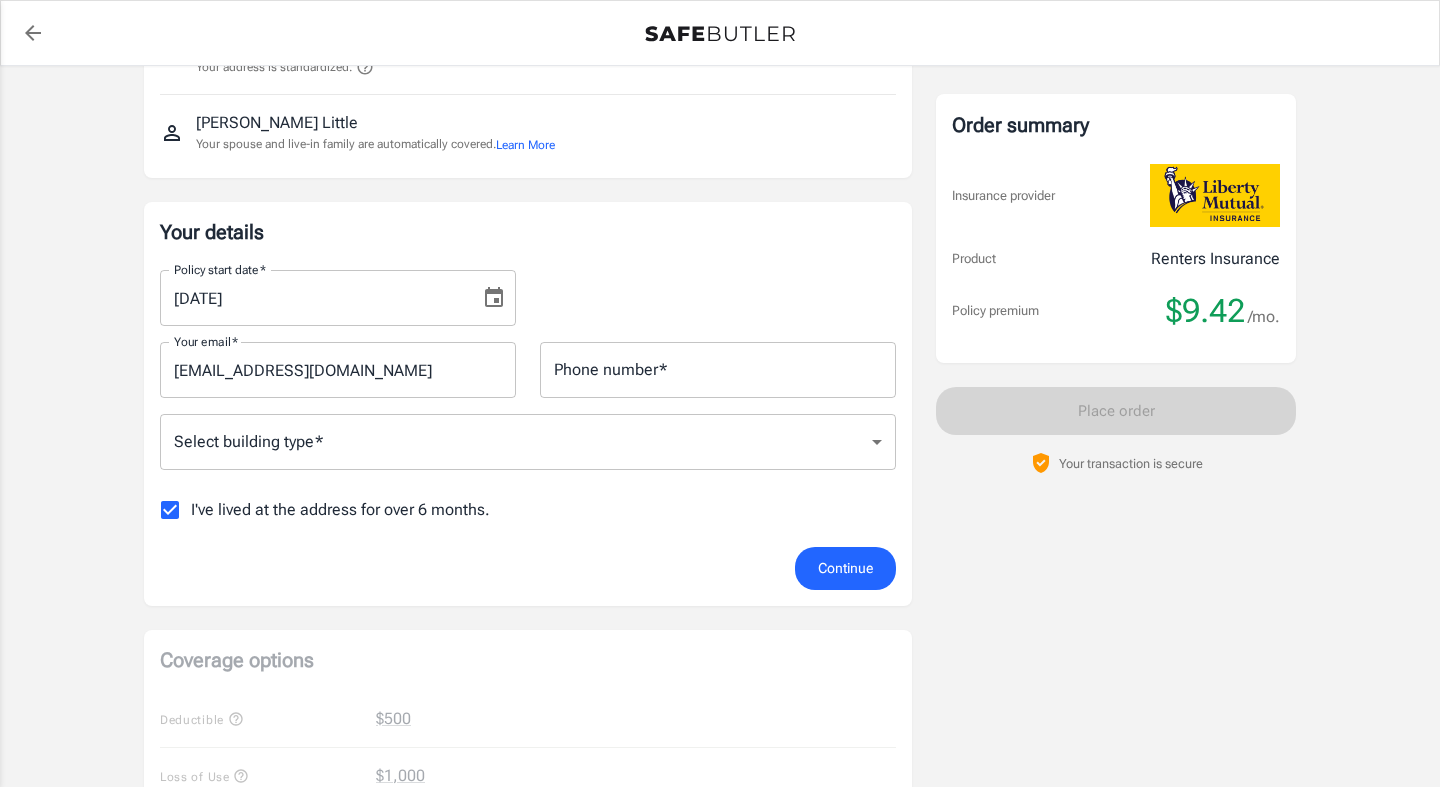 scroll, scrollTop: 212, scrollLeft: 0, axis: vertical 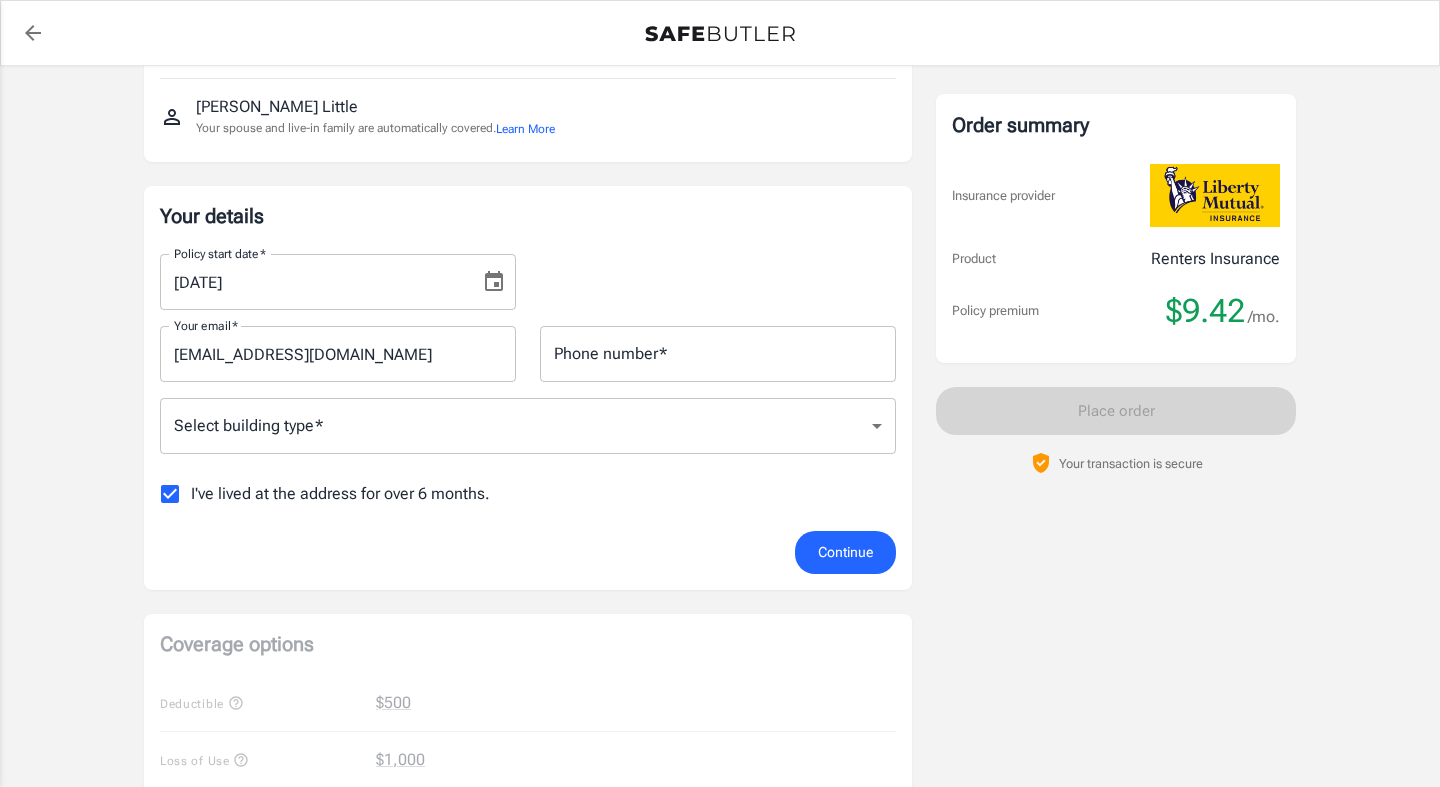 click on "Phone number   *" at bounding box center (718, 354) 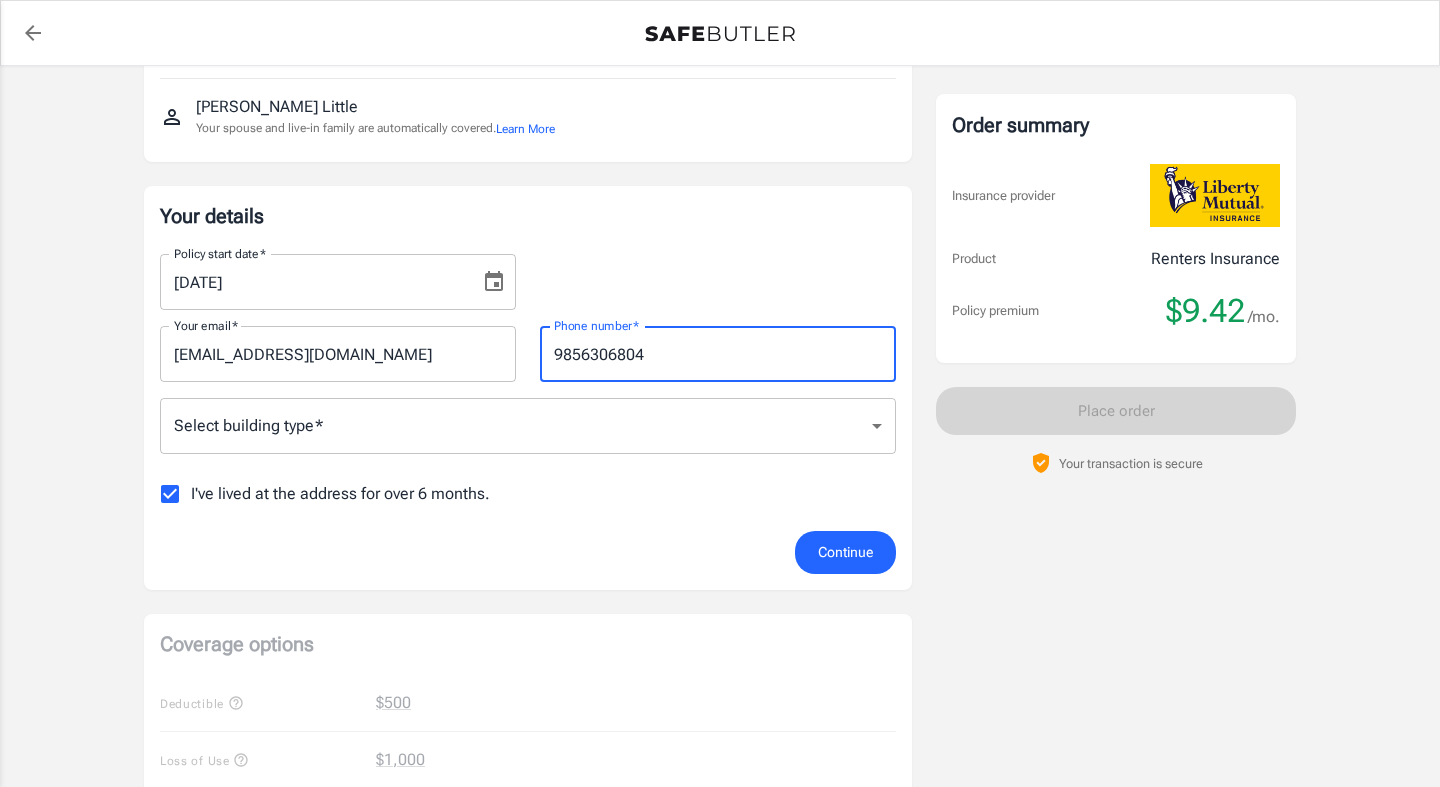 type on "9856306804" 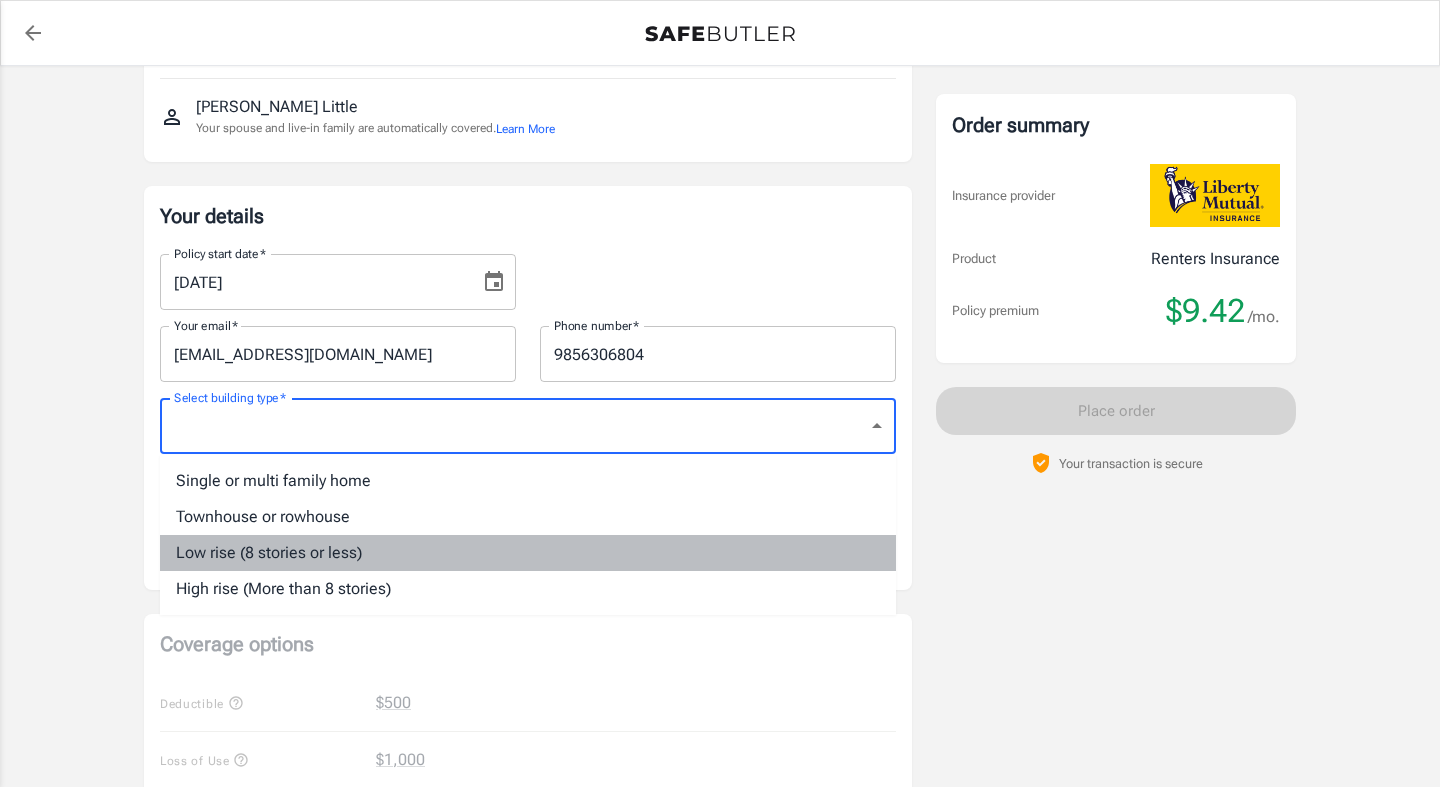 click on "Low rise (8 stories or less)" at bounding box center [528, 553] 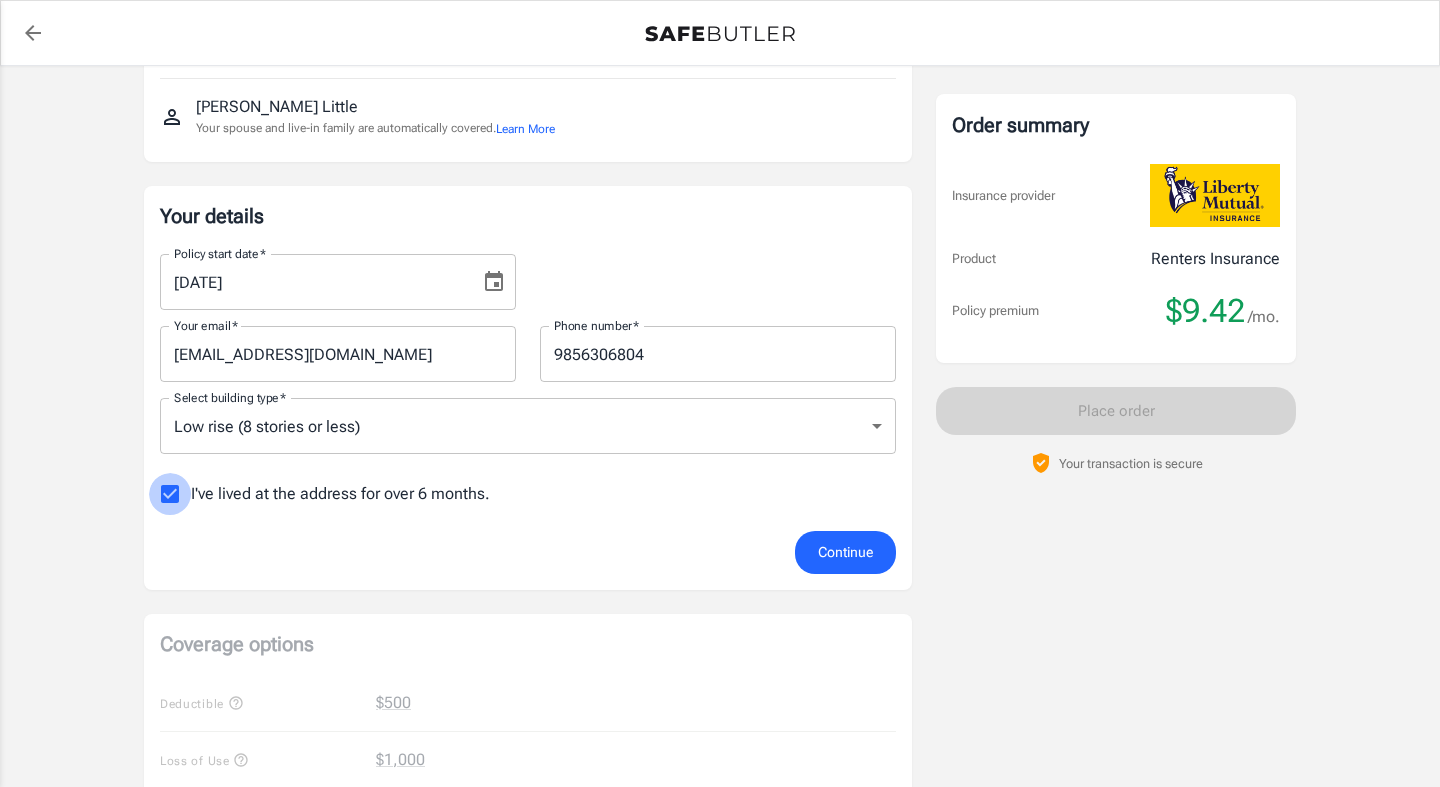 click on "I've lived at the address for over 6 months." at bounding box center [170, 494] 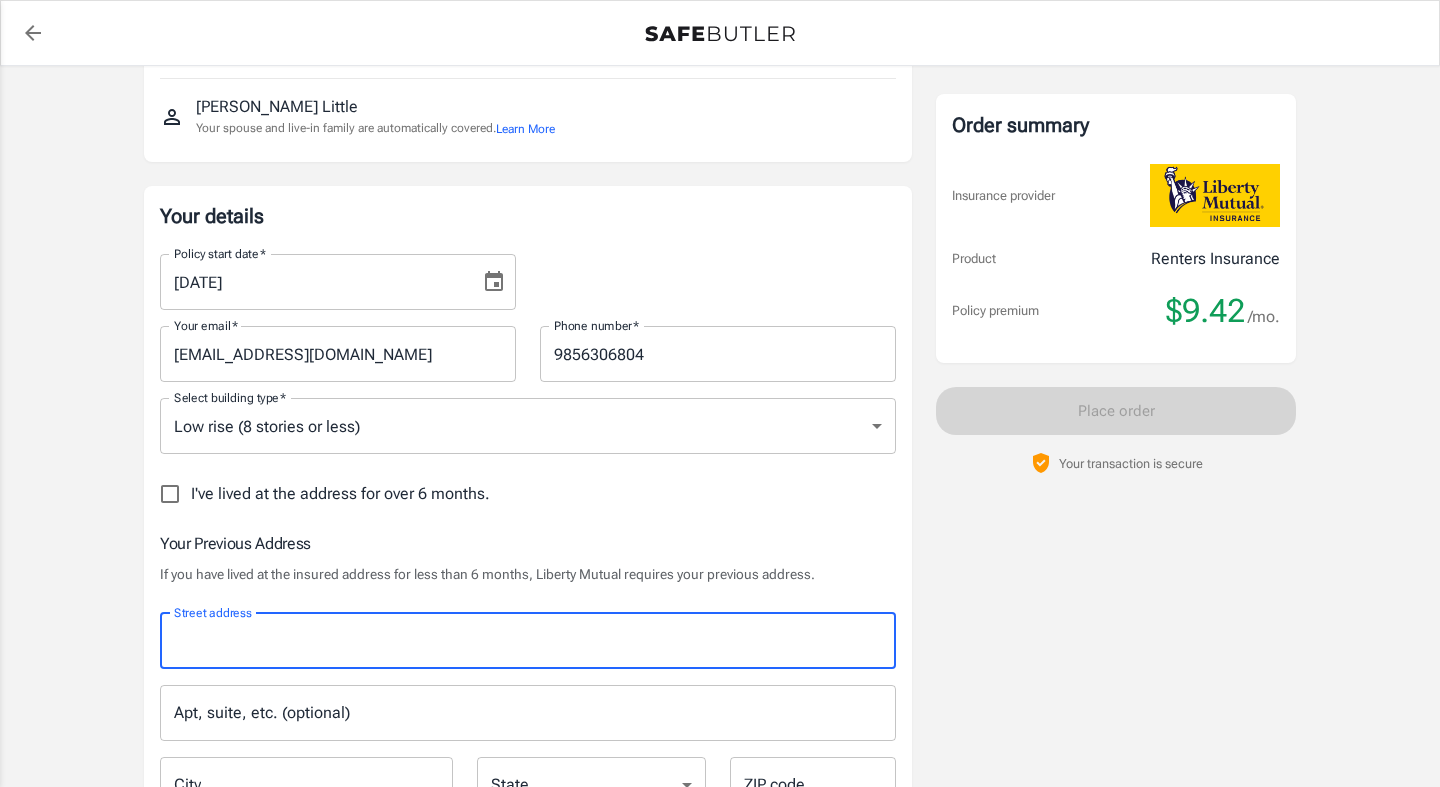 click on "Street address" at bounding box center [528, 641] 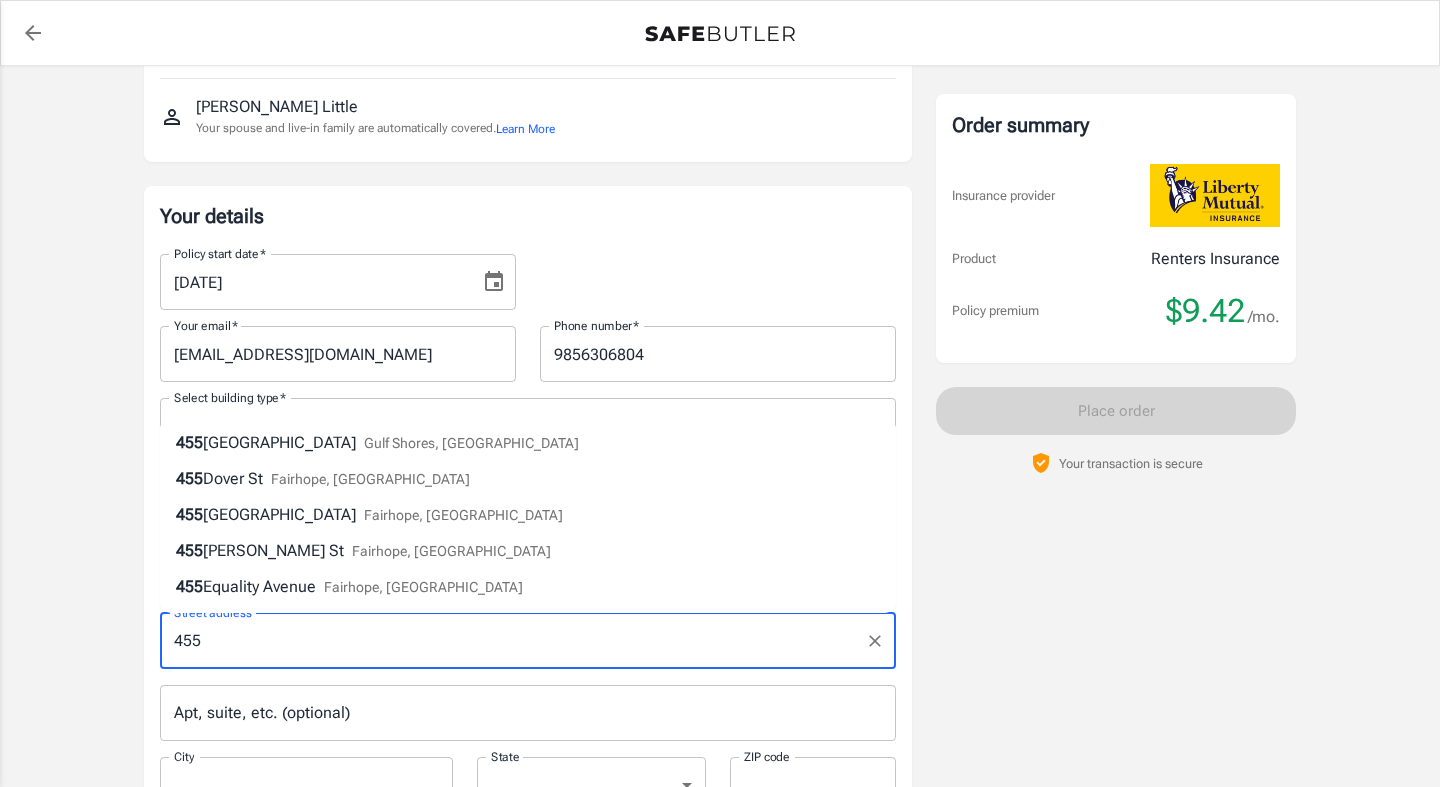 type on "[STREET_ADDRESS]" 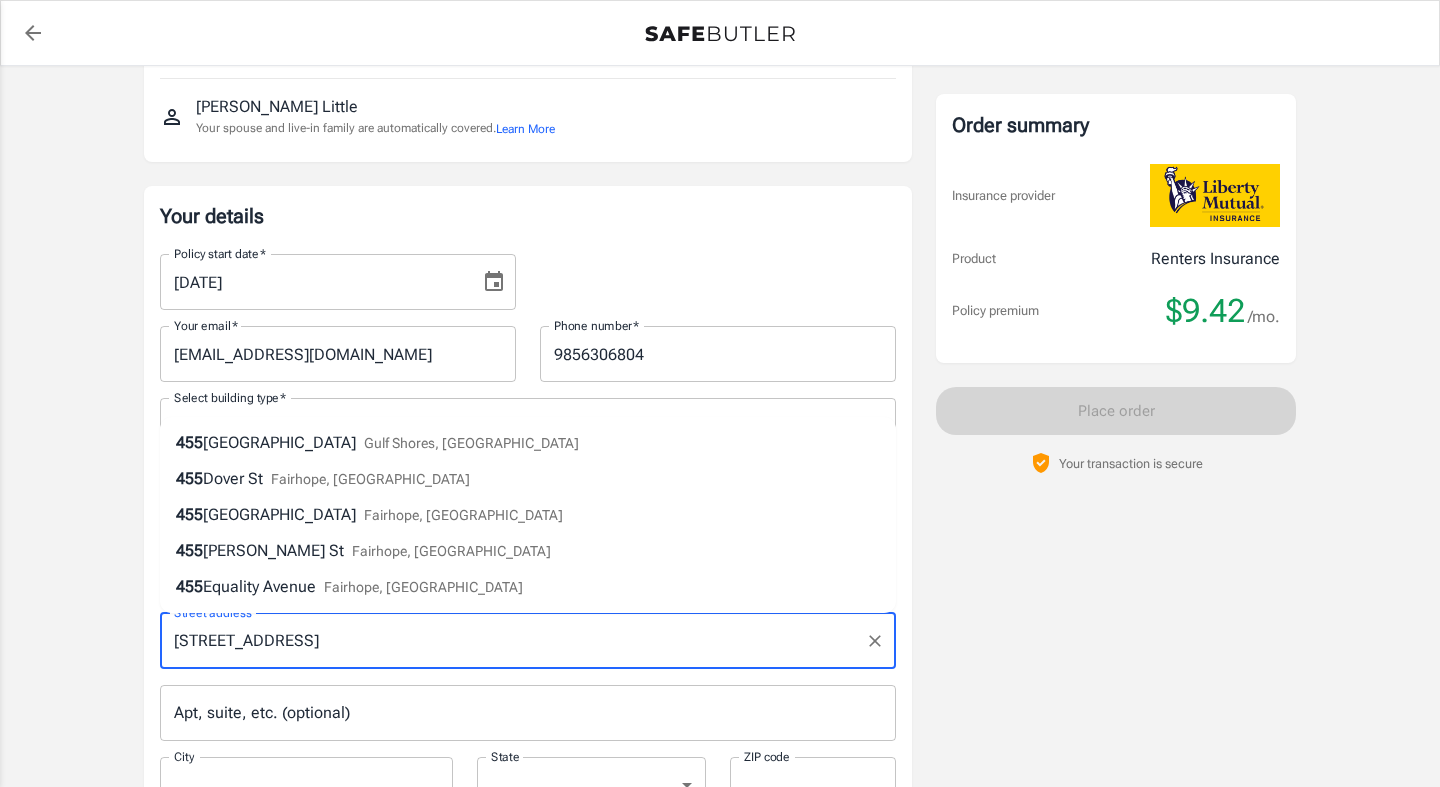 type on "Fairhope" 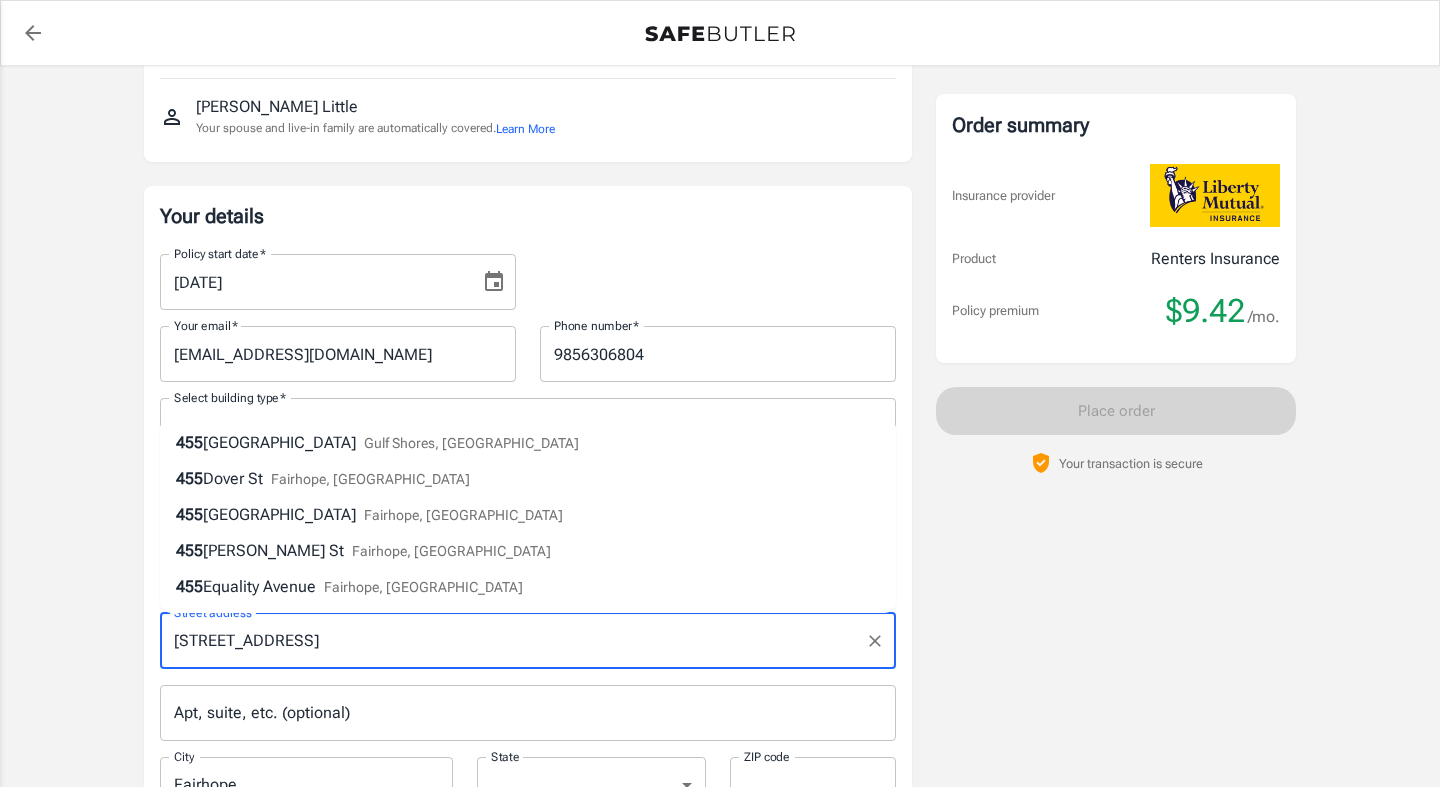 select on "AL" 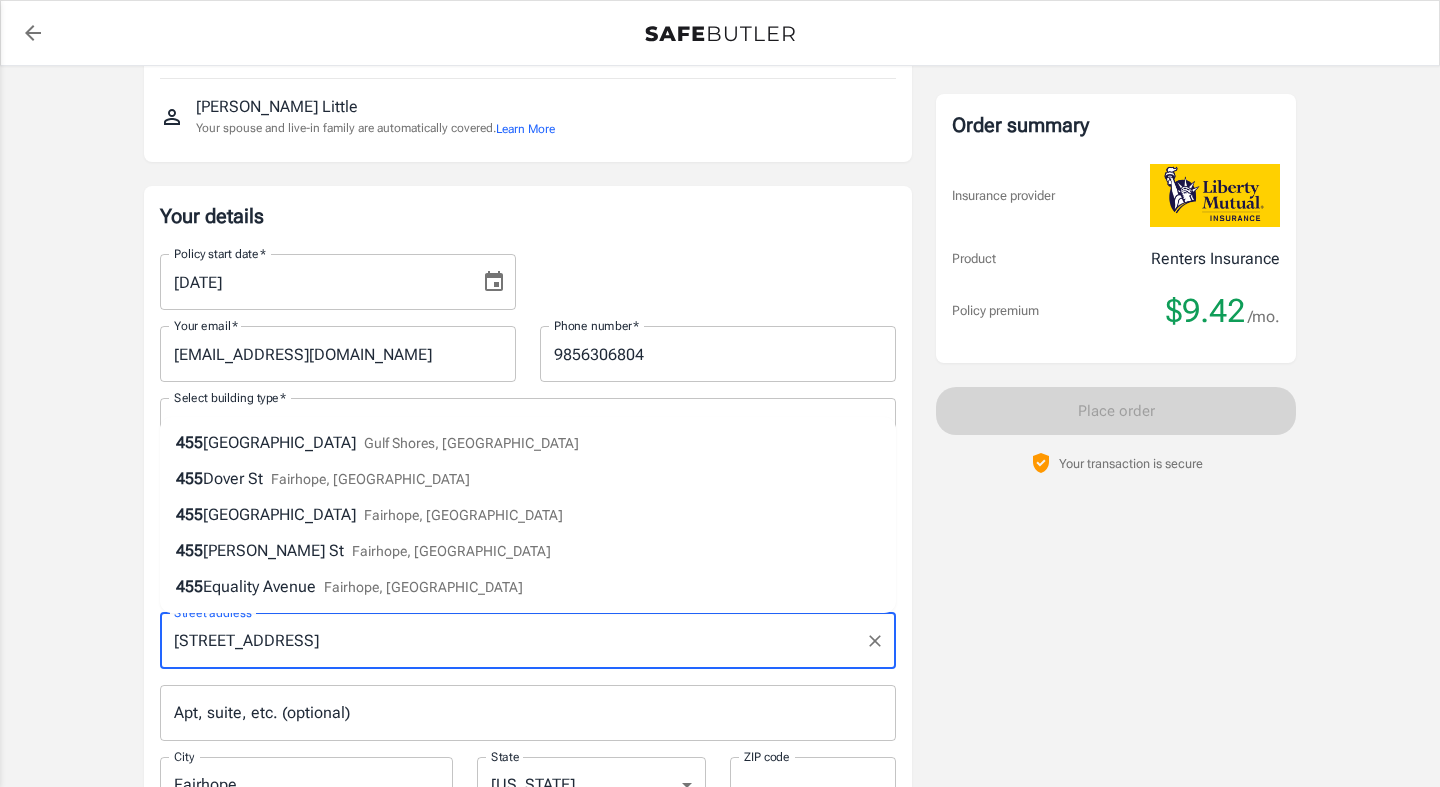type on "36532" 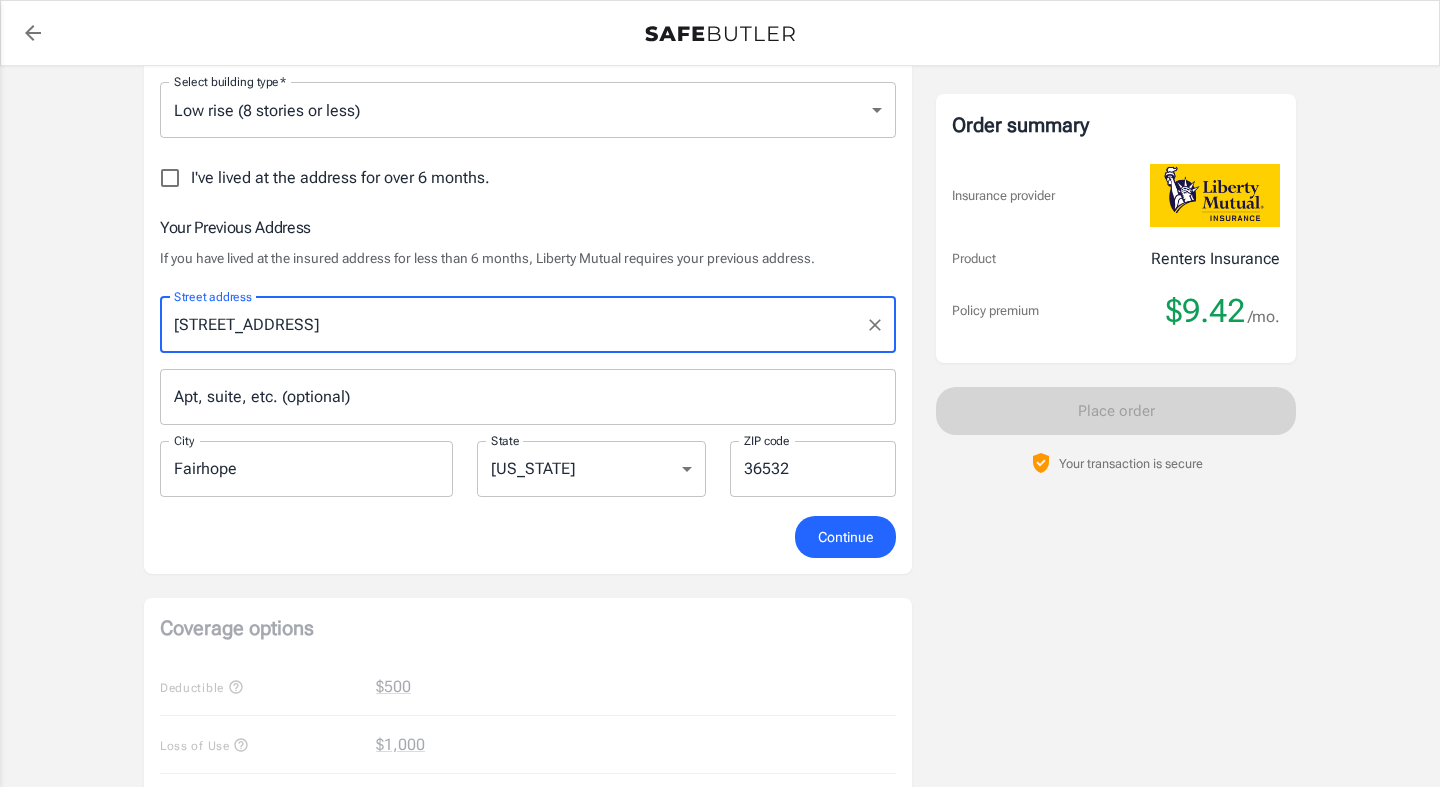 scroll, scrollTop: 552, scrollLeft: 0, axis: vertical 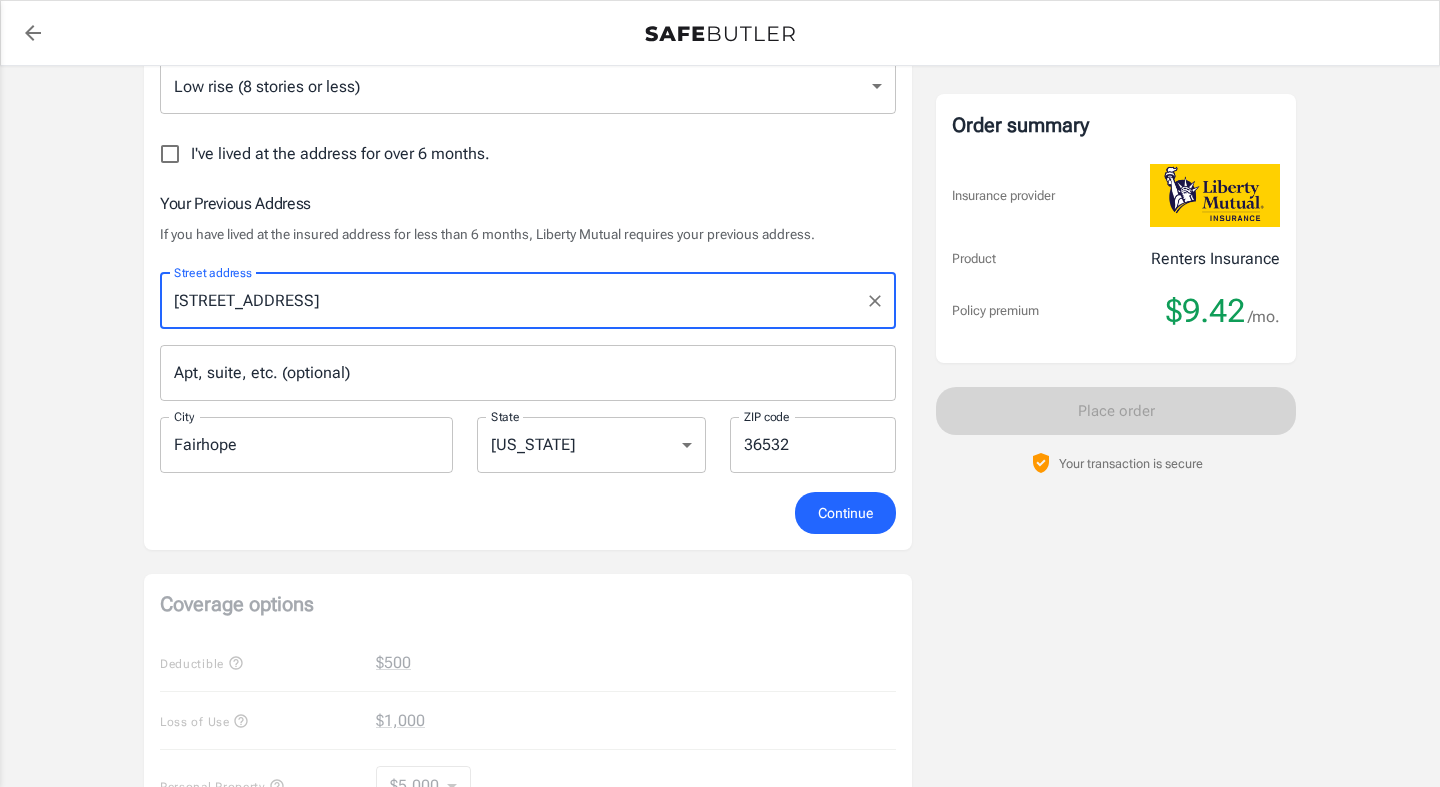 click on "Continue" at bounding box center [845, 513] 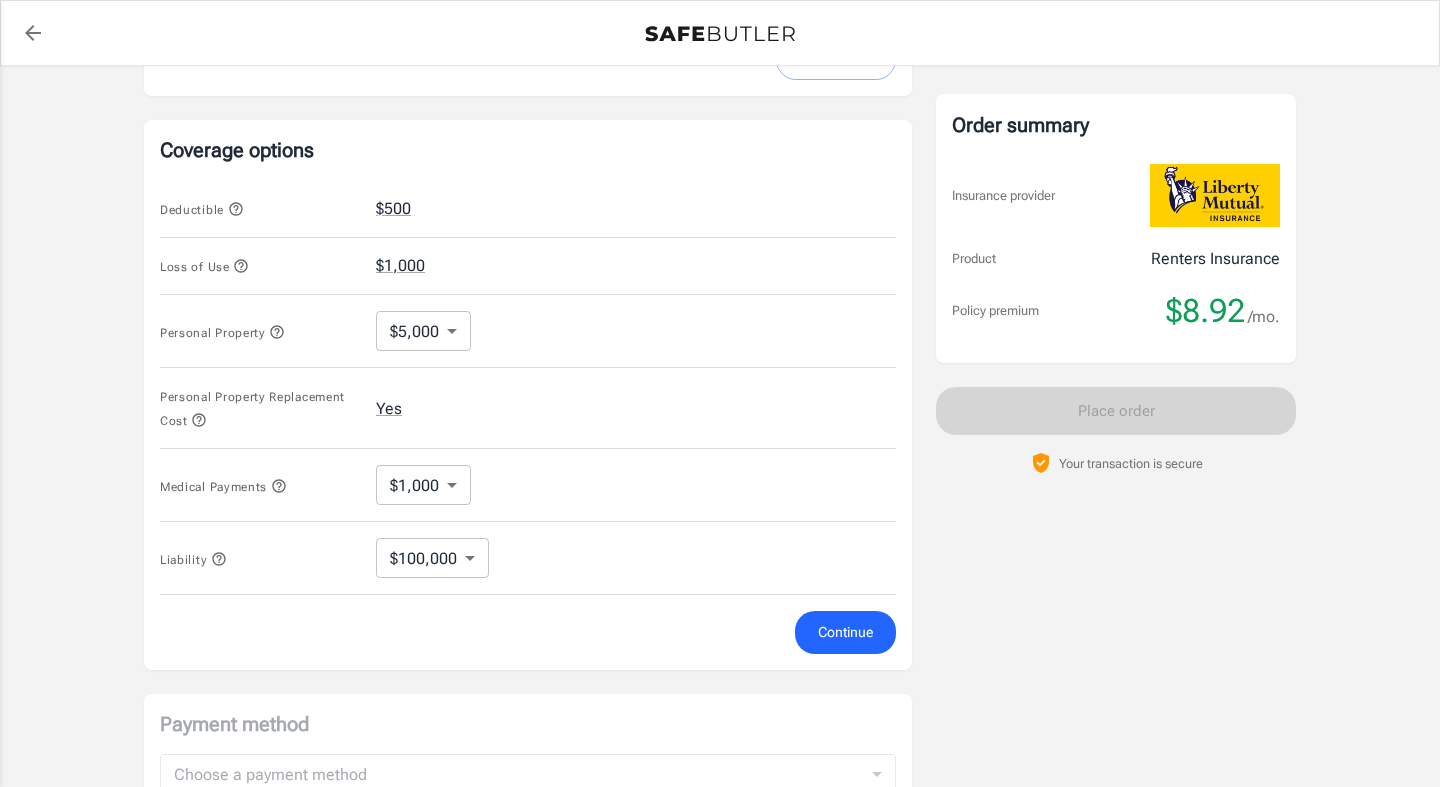 scroll, scrollTop: 783, scrollLeft: 0, axis: vertical 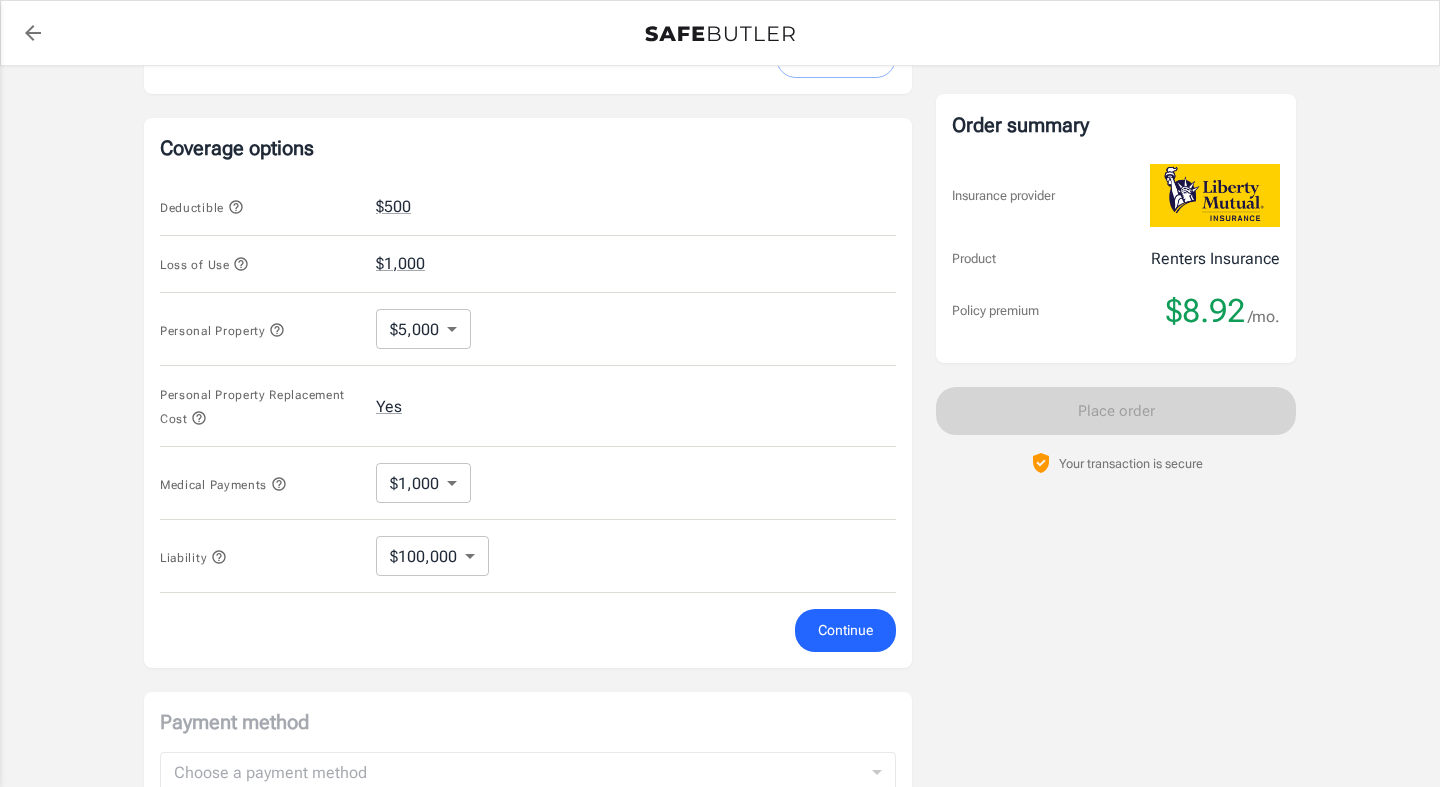 click on "Policy premium $ 8.92 /mo Liberty Mutual Renters Insurance [STREET_ADDRESS] Your address is standardized. [PERSON_NAME]   Little Your spouse and live-in family are automatically covered.  Learn More Your details Policy start date [DATE] Email [EMAIL_ADDRESS][DOMAIN_NAME] Phone [PHONE_NUMBER] Building type Low rise (8 stories or less) Lived for over 6 months No Previous Address [STREET_ADDRESS] Change Coverage options Deductible   $500 Loss of Use   $1,000 Personal Property   $5,000 5000 ​ Personal Property Replacement Cost   Yes Medical Payments   $1,000 1000 ​ Liability   $100,000 100000 ​ Continue Payment method Choose a payment method ​ Choose a payment method Add payment method Optional settings Add landlord as interested party Order summary Insurance provider Product Renters Insurance Policy premium $8.92 /mo. Online purchase discount applied. Payment frequency No additional fees. [DATE] Due $8.92   1-" at bounding box center [720, 200] 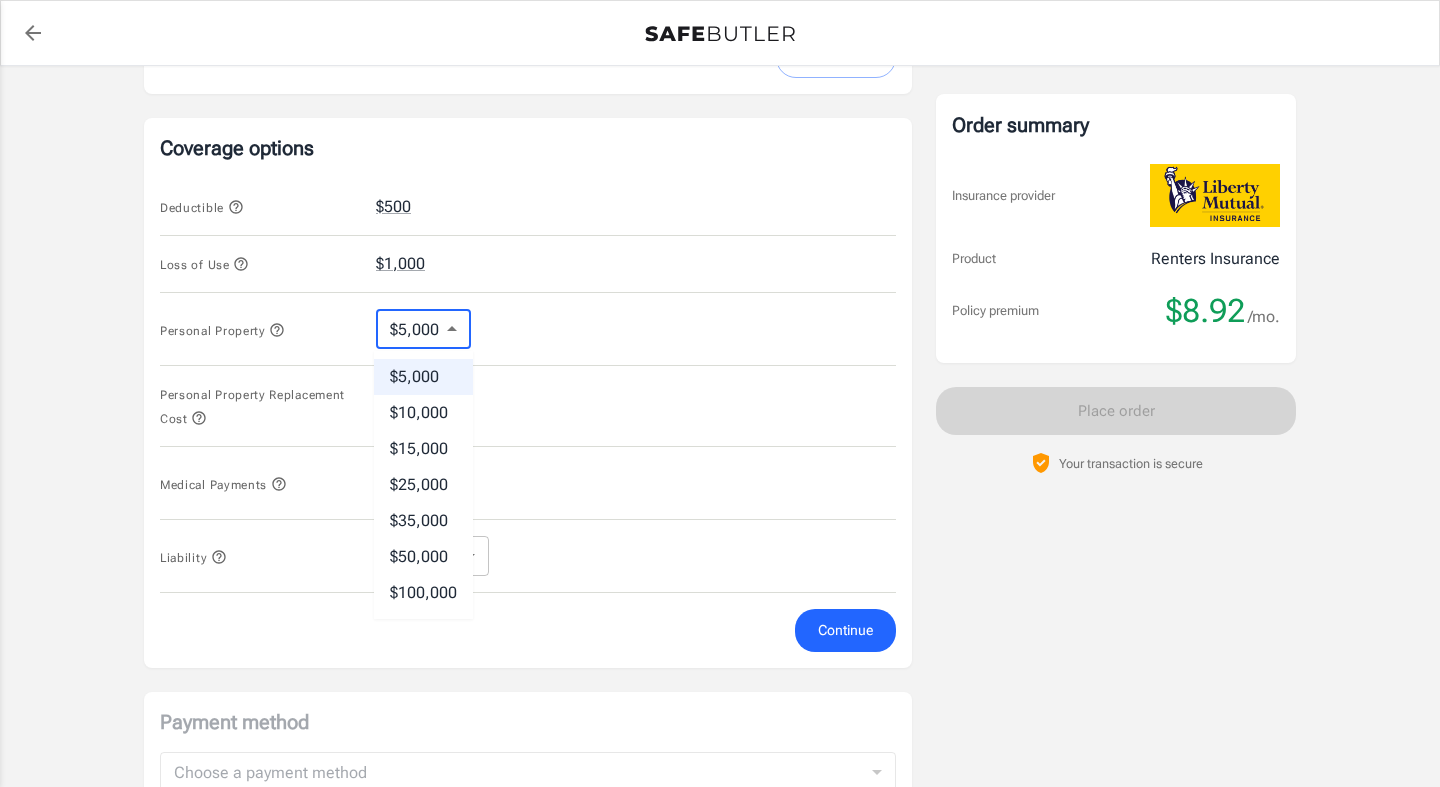 click at bounding box center (720, 393) 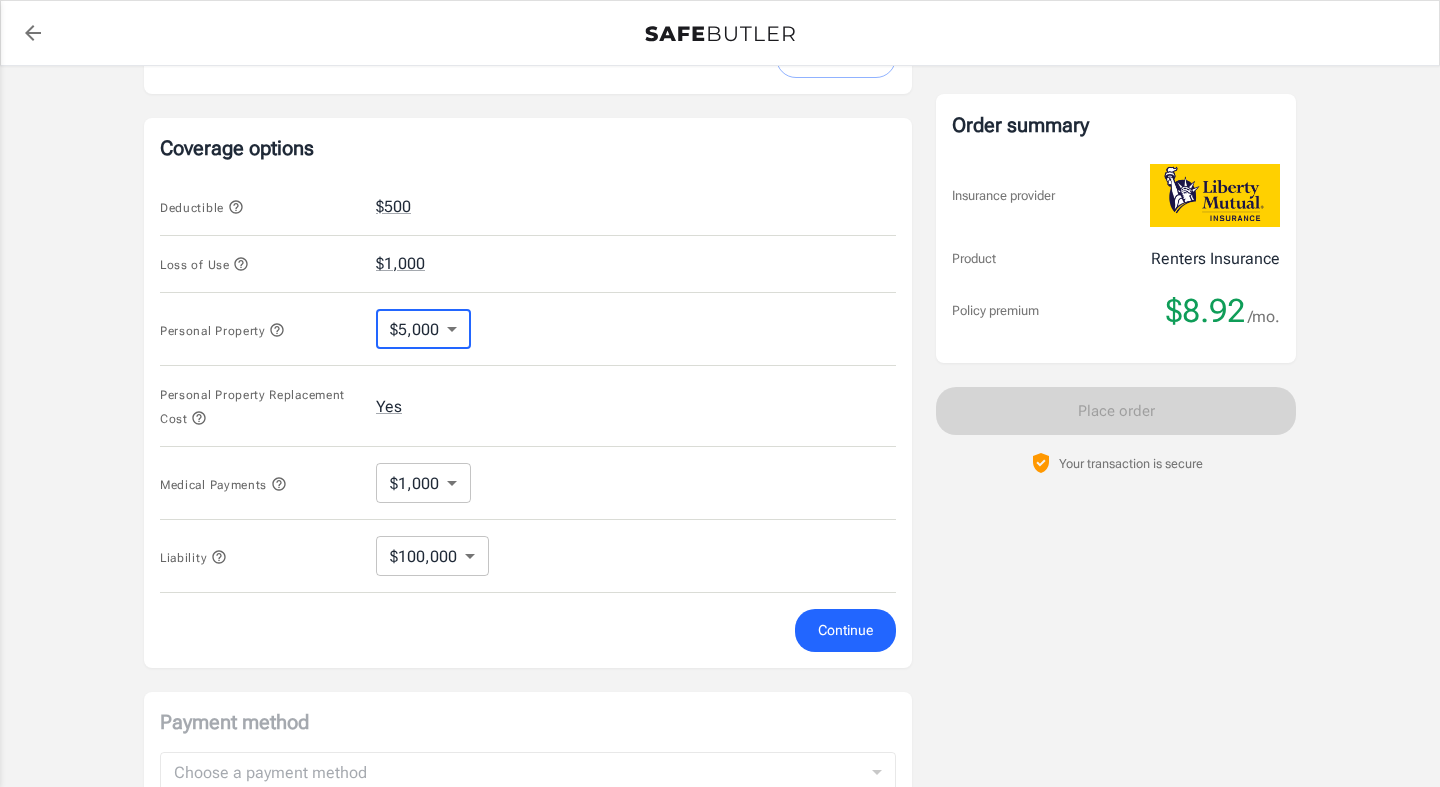 click on "Policy premium $ 8.92 /mo Liberty Mutual Renters Insurance [STREET_ADDRESS] Your address is standardized. [PERSON_NAME]   Little Your spouse and live-in family are automatically covered.  Learn More Your details Policy start date [DATE] Email [EMAIL_ADDRESS][DOMAIN_NAME] Phone [PHONE_NUMBER] Building type Low rise (8 stories or less) Lived for over 6 months No Previous Address [STREET_ADDRESS] Change Coverage options Deductible   $500 Loss of Use   $1,000 Personal Property   $5,000 5000 ​ Personal Property Replacement Cost   Yes Medical Payments   $1,000 1000 ​ Liability   $100,000 100000 ​ Continue Payment method Choose a payment method ​ Choose a payment method Add payment method Optional settings Add landlord as interested party Order summary Insurance provider Product Renters Insurance Policy premium $8.92 /mo. Online purchase discount applied. Payment frequency No additional fees. [DATE] Due $8.92   1-" at bounding box center [720, 200] 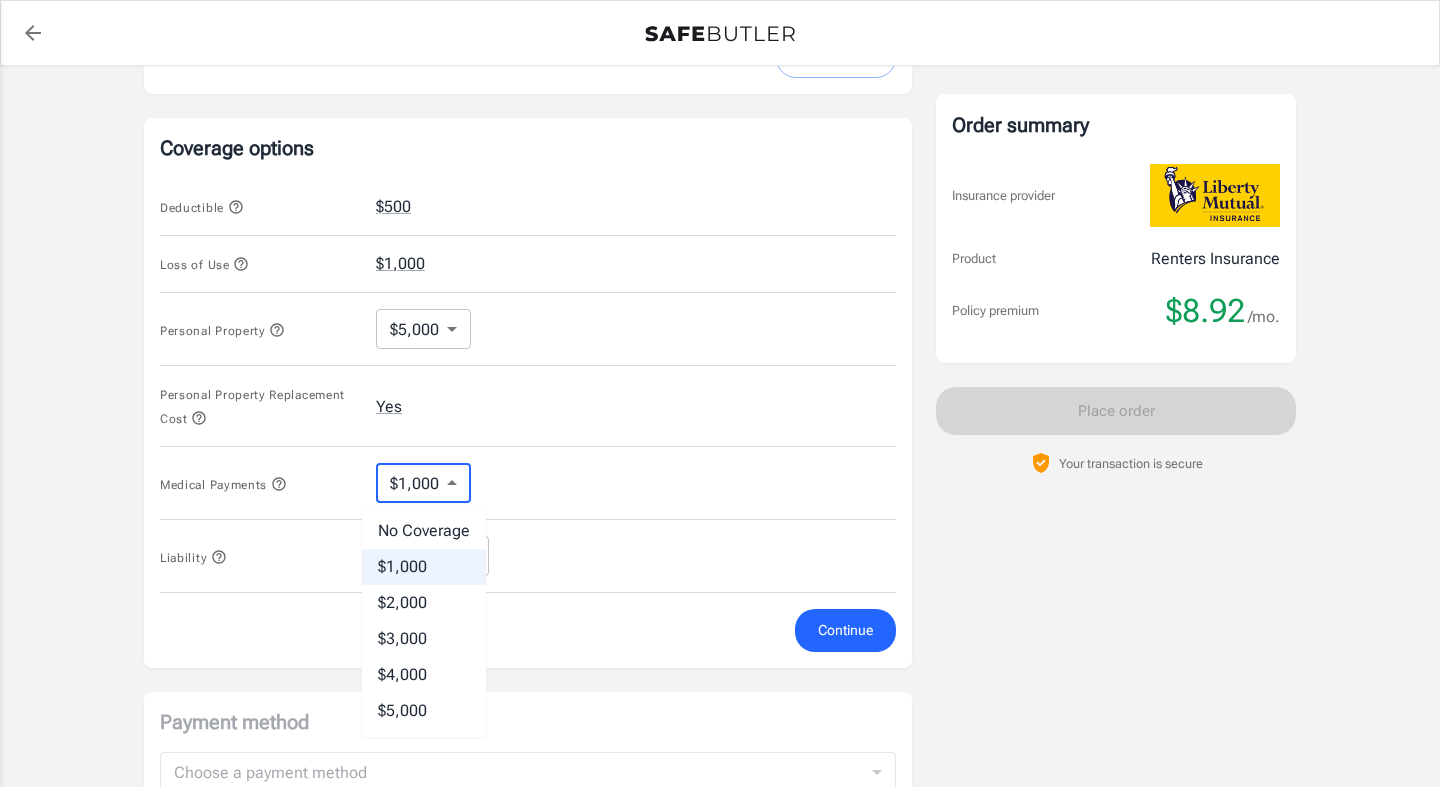 click on "No Coverage" at bounding box center [424, 531] 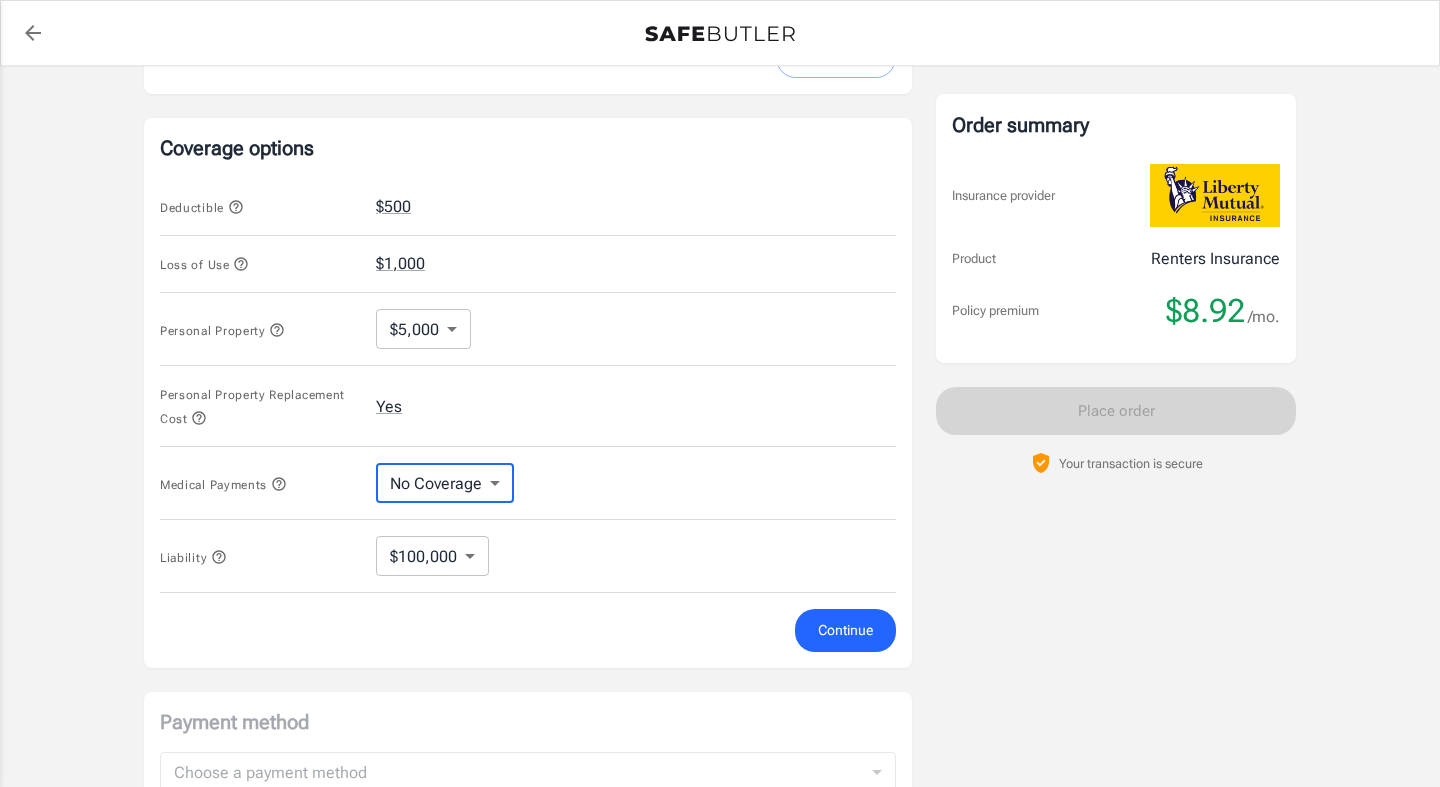 click on "Policy premium $ 8.92 /mo Liberty Mutual Renters Insurance [STREET_ADDRESS] Your address is standardized. [PERSON_NAME]   Little Your spouse and live-in family are automatically covered.  Learn More Your details Policy start date [DATE] Email [EMAIL_ADDRESS][DOMAIN_NAME] Phone [PHONE_NUMBER] Building type Low rise (8 stories or less) Lived for over 6 months No Previous Address [STREET_ADDRESS] Change Coverage options Deductible   $500 Loss of Use   $1,000 Personal Property   $5,000 5000 ​ Personal Property Replacement Cost   Yes Medical Payments   No Coverage No Coverage ​ Liability   $100,000 100000 ​ Continue Payment method Choose a payment method ​ Choose a payment method Add payment method Optional settings Add landlord as interested party Order summary Insurance provider Product Renters Insurance Policy premium $8.92 /mo. Online purchase discount applied. Payment frequency No additional fees. [DATE] Due" at bounding box center (720, 200) 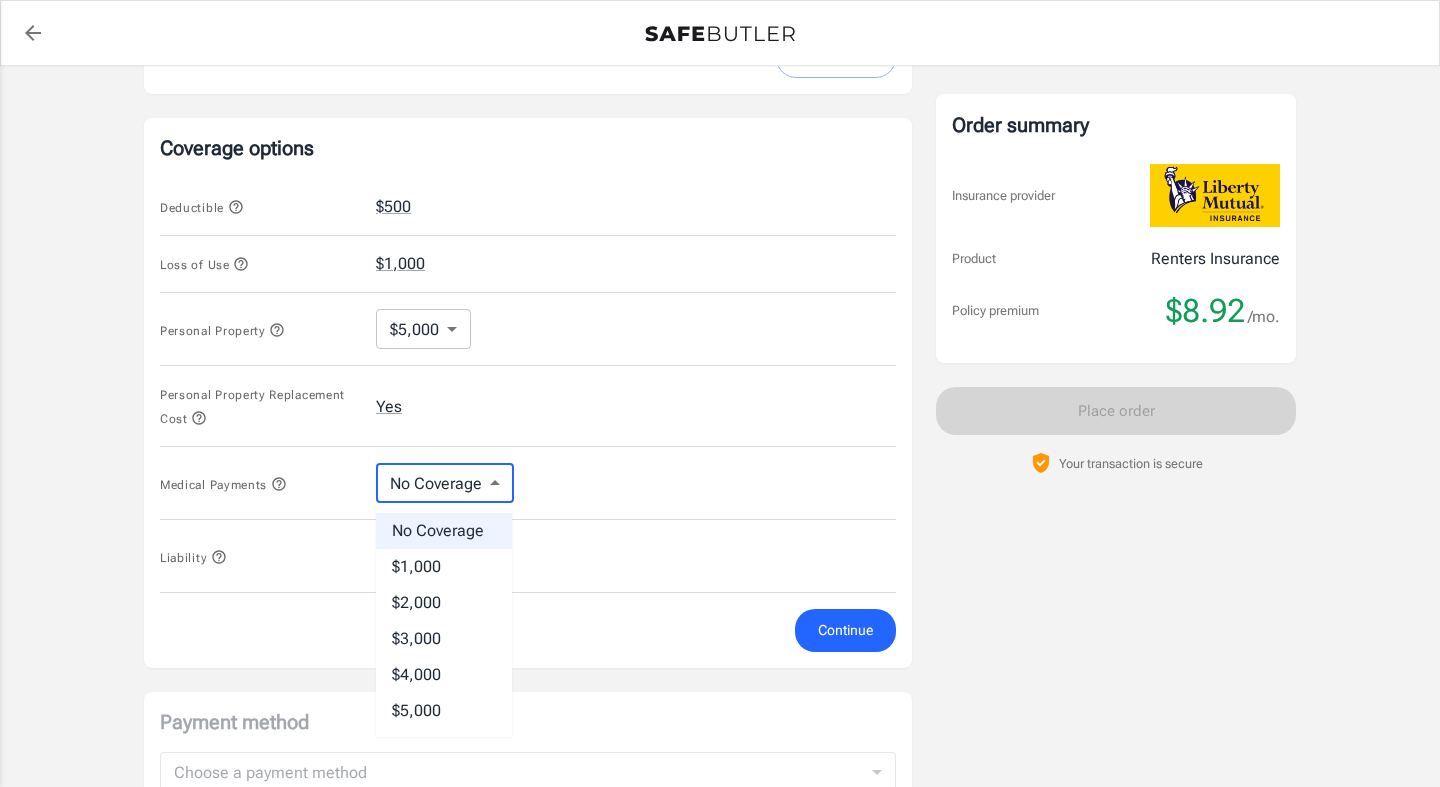 click on "$1,000" at bounding box center [444, 567] 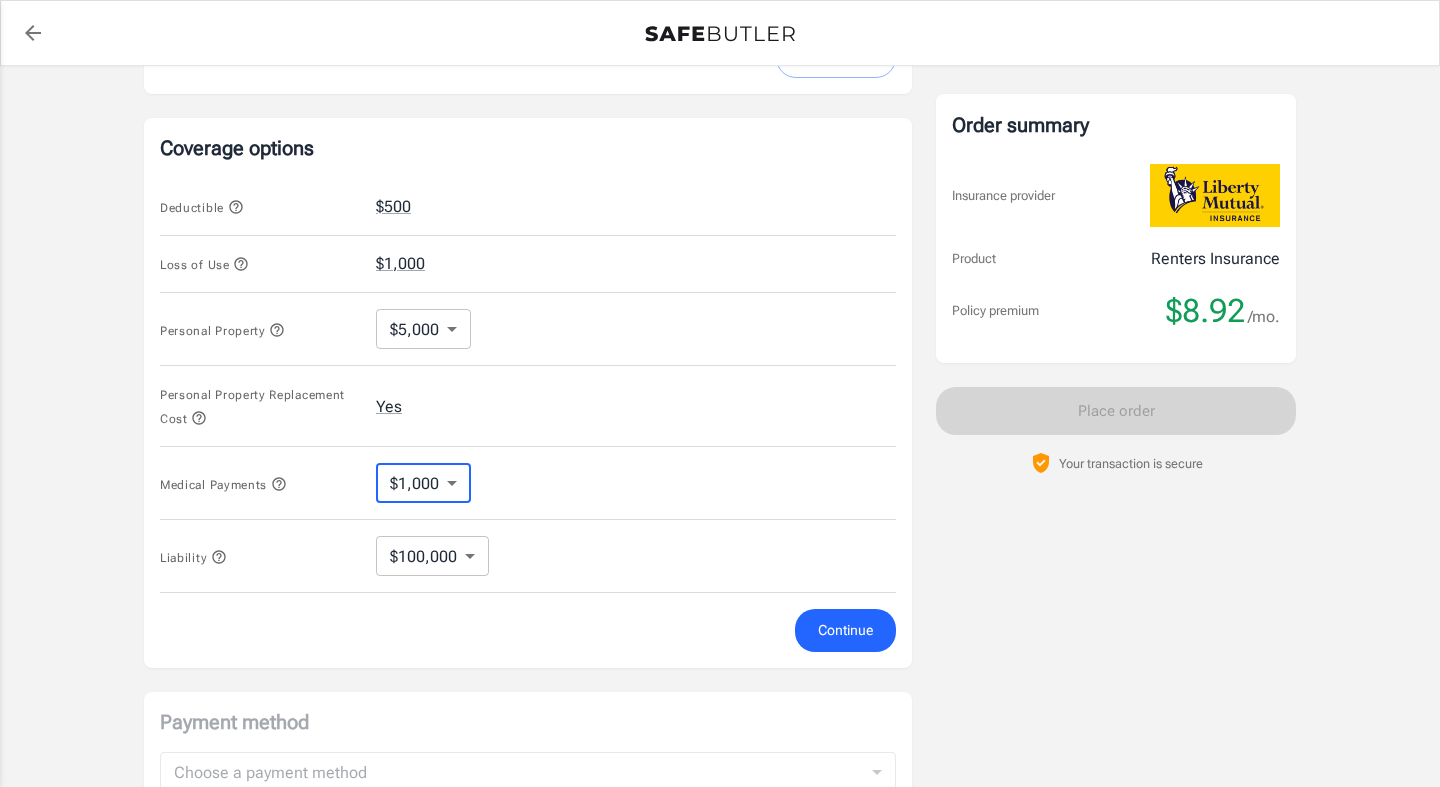 click on "Policy premium $ 8.92 /mo Liberty Mutual Renters Insurance [STREET_ADDRESS] Your address is standardized. [PERSON_NAME]   Little Your spouse and live-in family are automatically covered.  Learn More Your details Policy start date [DATE] Email [EMAIL_ADDRESS][DOMAIN_NAME] Phone [PHONE_NUMBER] Building type Low rise (8 stories or less) Lived for over 6 months No Previous Address [STREET_ADDRESS] Change Coverage options Deductible   $500 Loss of Use   $1,000 Personal Property   $5,000 5000 ​ Personal Property Replacement Cost   Yes Medical Payments   $1,000 1000 ​ Liability   $100,000 100000 ​ Continue Payment method Choose a payment method ​ Choose a payment method Add payment method Optional settings Add landlord as interested party Order summary Insurance provider Product Renters Insurance Policy premium $8.92 /mo. Online purchase discount applied. Payment frequency No additional fees. [DATE] Due $8.92   1-" at bounding box center [720, 200] 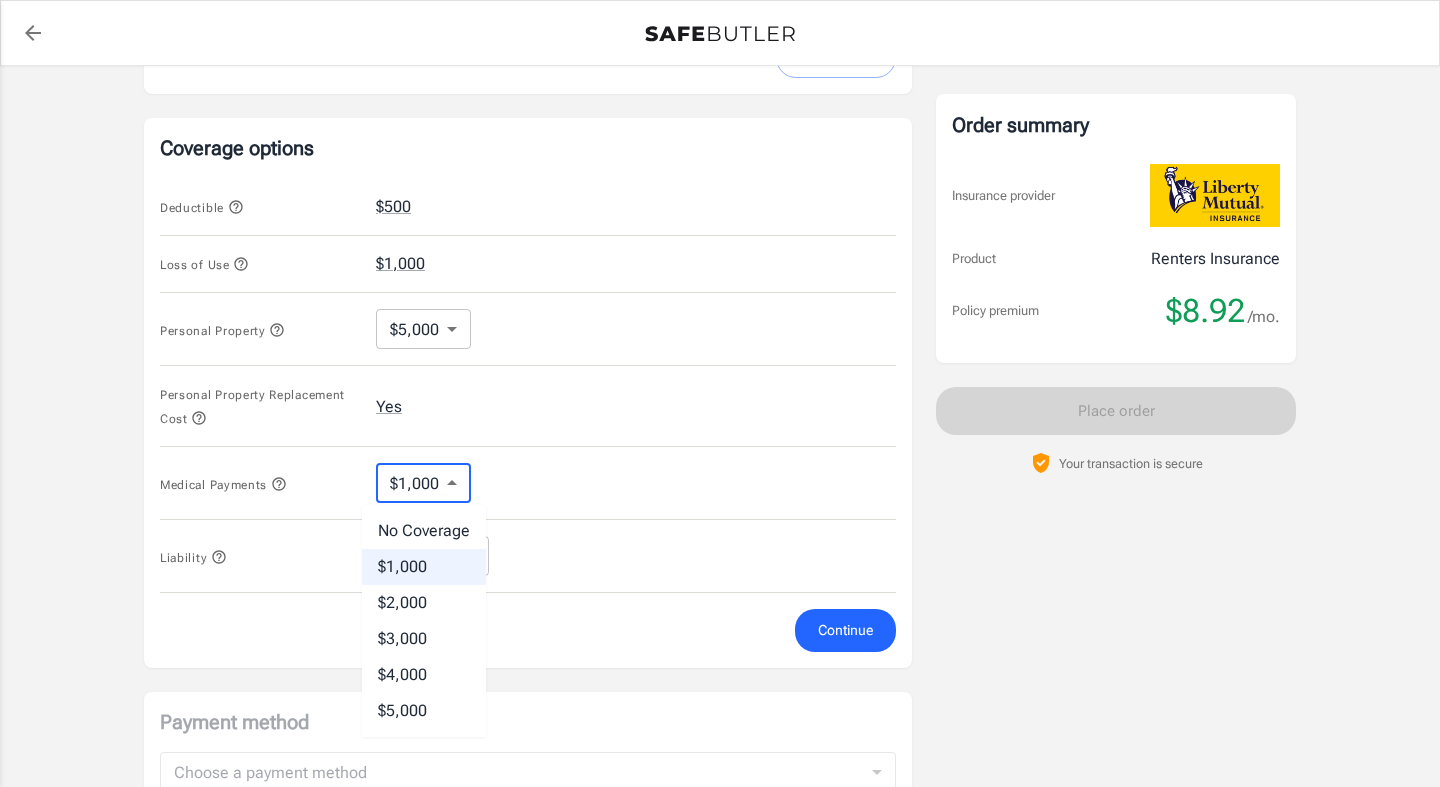 click on "$2,000" at bounding box center [424, 603] 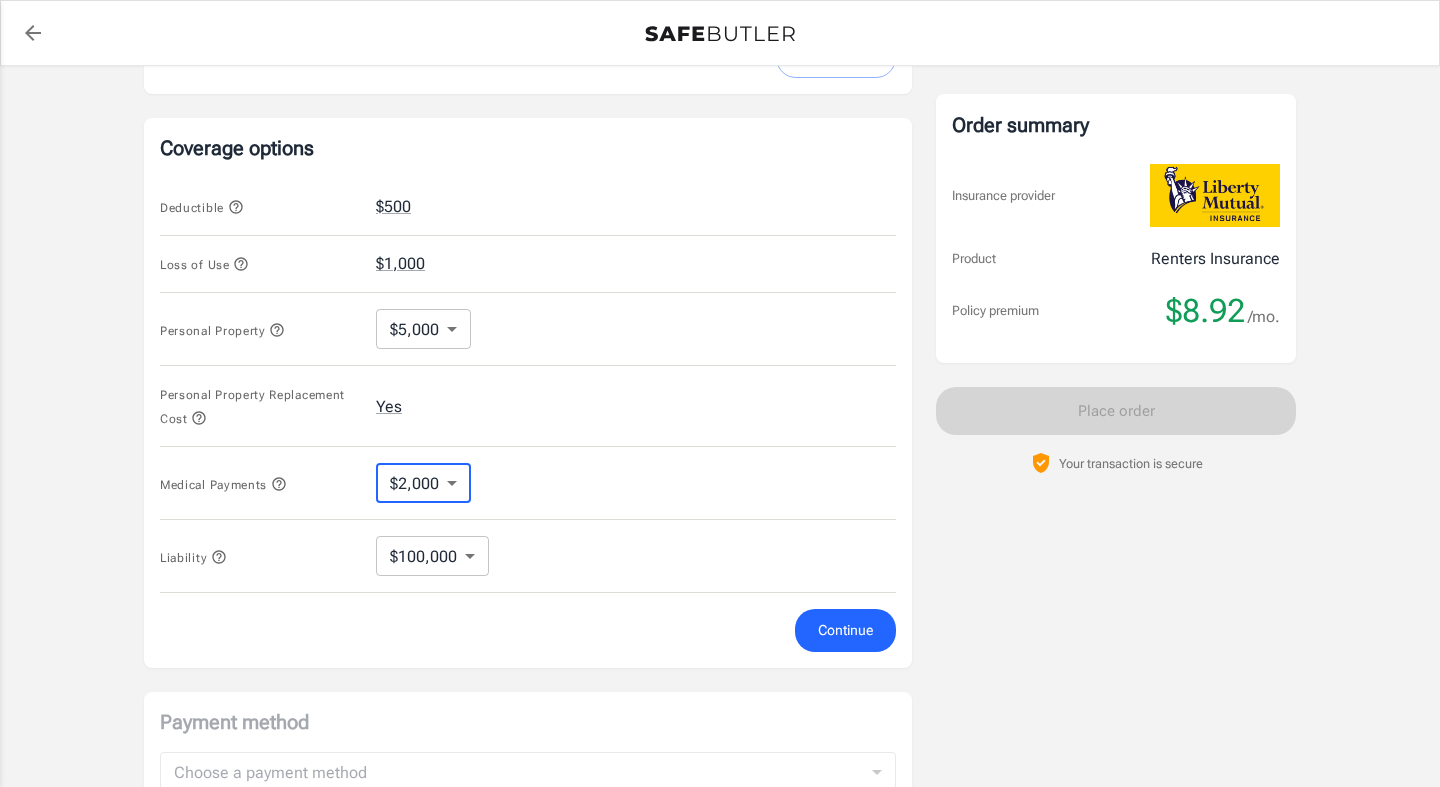 click on "Policy premium $ 8.92 /mo Liberty Mutual Renters Insurance [STREET_ADDRESS] Your address is standardized. [PERSON_NAME]   Little Your spouse and live-in family are automatically covered.  Learn More Your details Policy start date [DATE] Email [EMAIL_ADDRESS][DOMAIN_NAME] Phone [PHONE_NUMBER] Building type Low rise (8 stories or less) Lived for over 6 months No Previous Address [STREET_ADDRESS] Change Coverage options Deductible   $500 Loss of Use   $1,000 Personal Property   $5,000 5000 ​ Personal Property Replacement Cost   Yes Medical Payments   $2,000 2000 ​ Liability   $100,000 100000 ​ Continue Payment method Choose a payment method ​ Choose a payment method Add payment method Optional settings Add landlord as interested party Order summary Insurance provider Product Renters Insurance Policy premium $8.92 /mo. Online purchase discount applied. Payment frequency No additional fees. [DATE] Due $8.92   1-" at bounding box center [720, 200] 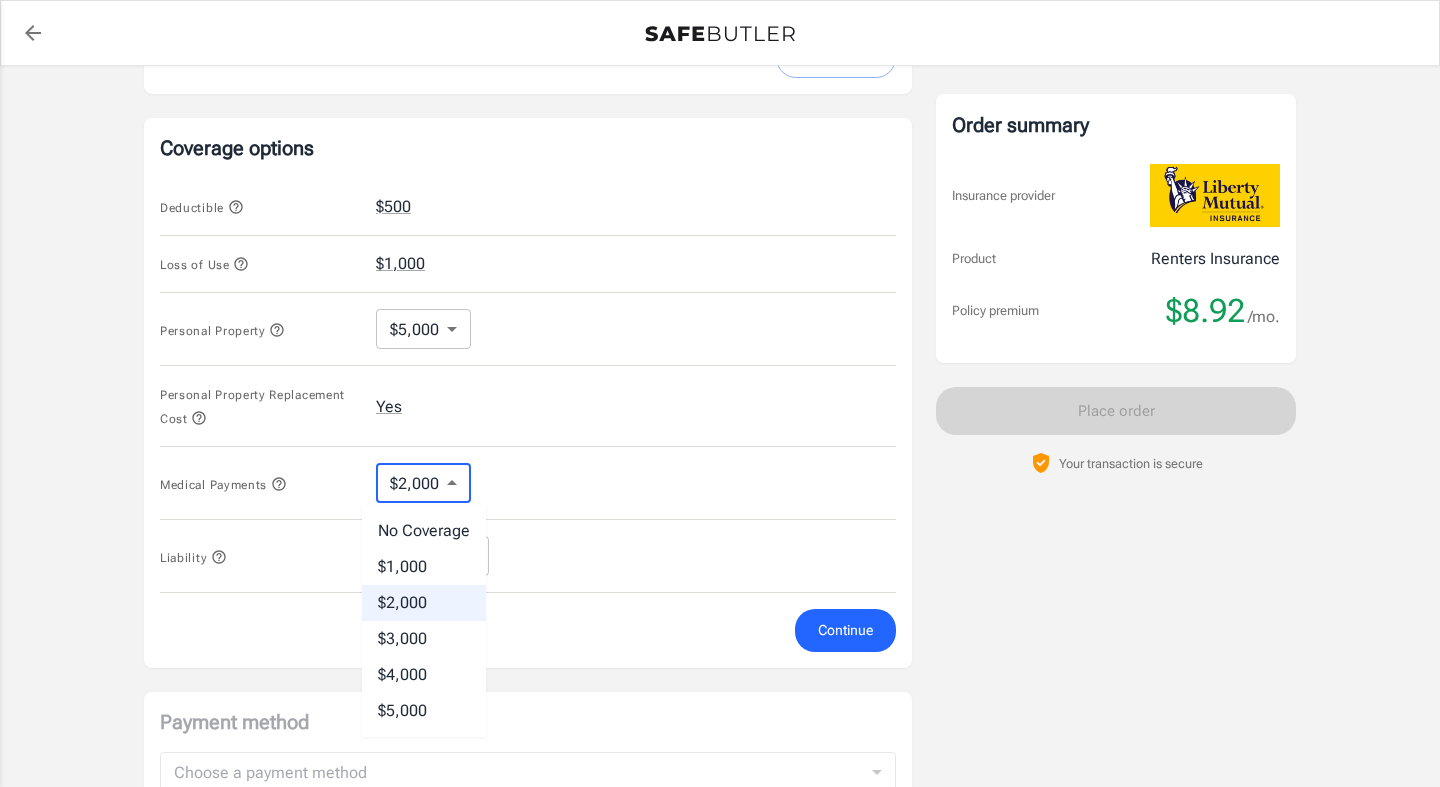 click on "No Coverage" at bounding box center [424, 531] 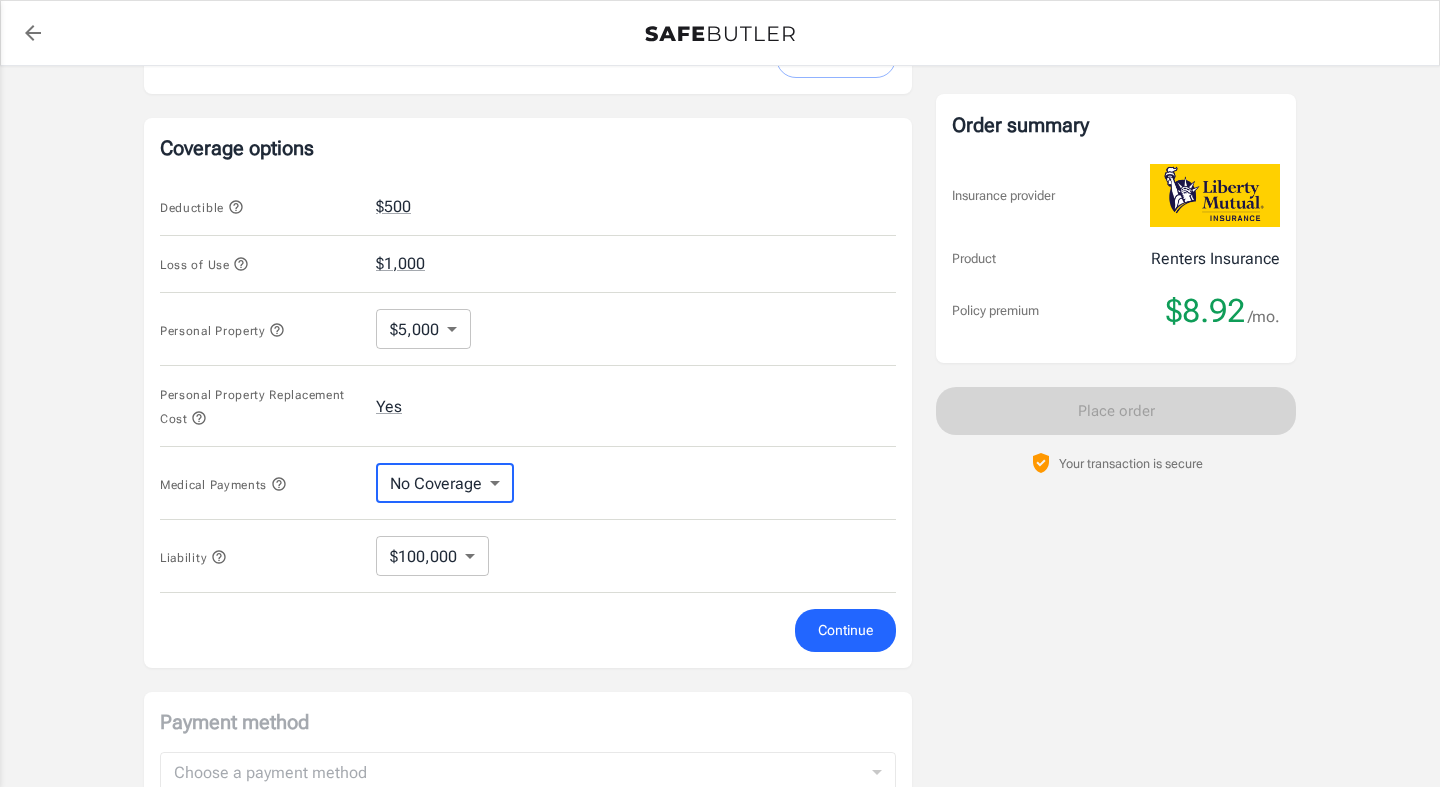 click on "Continue" at bounding box center [845, 630] 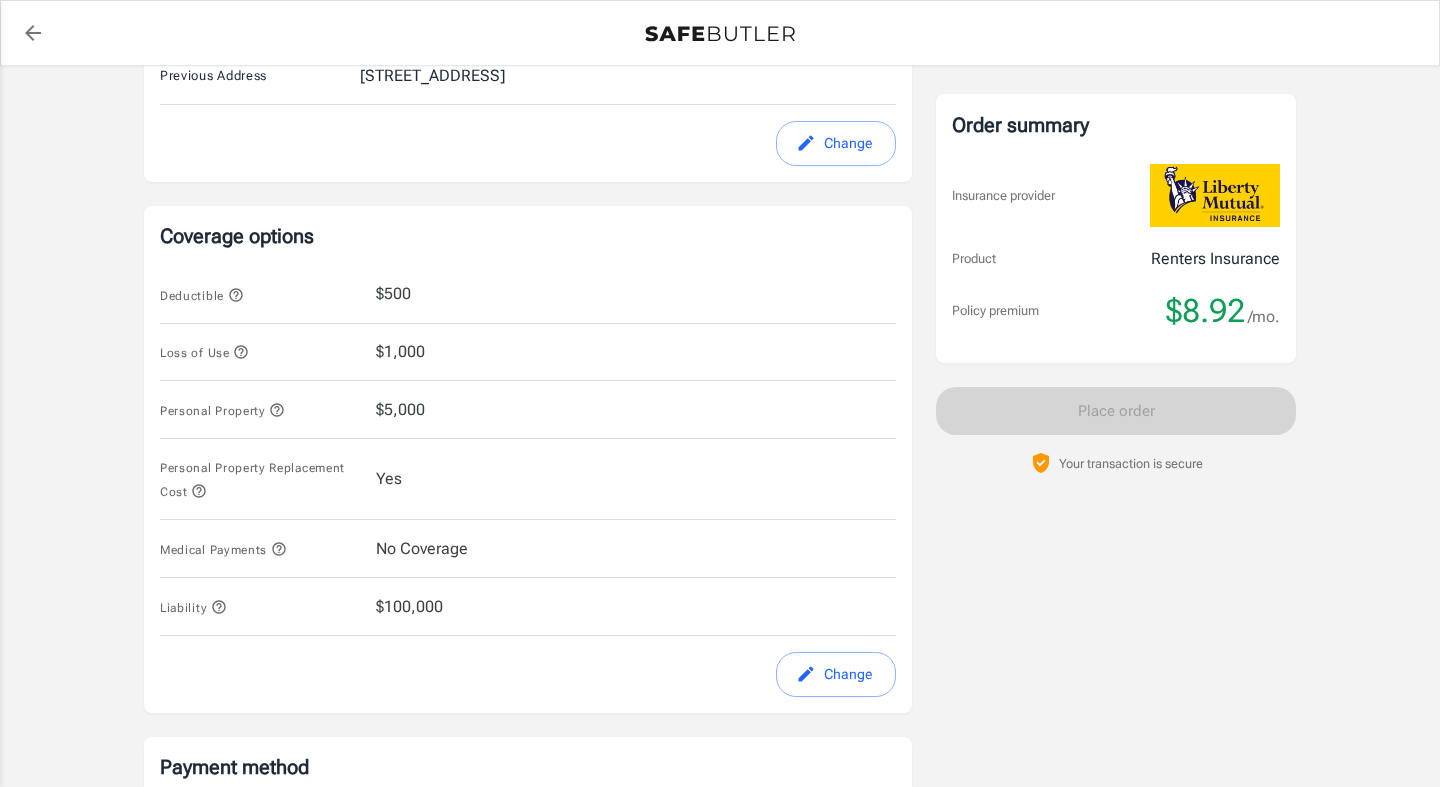 scroll, scrollTop: 704, scrollLeft: 0, axis: vertical 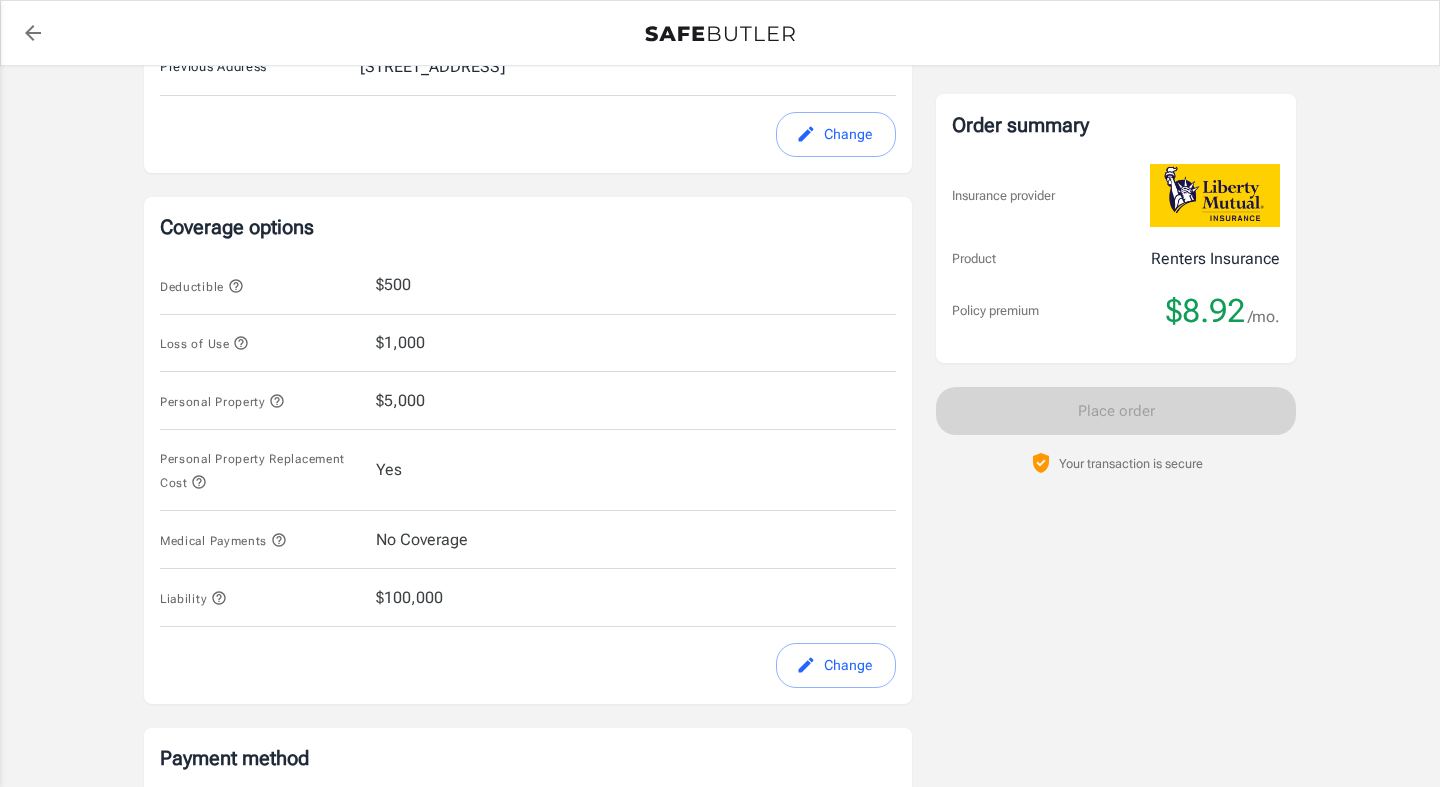 click on "Change" at bounding box center [836, 665] 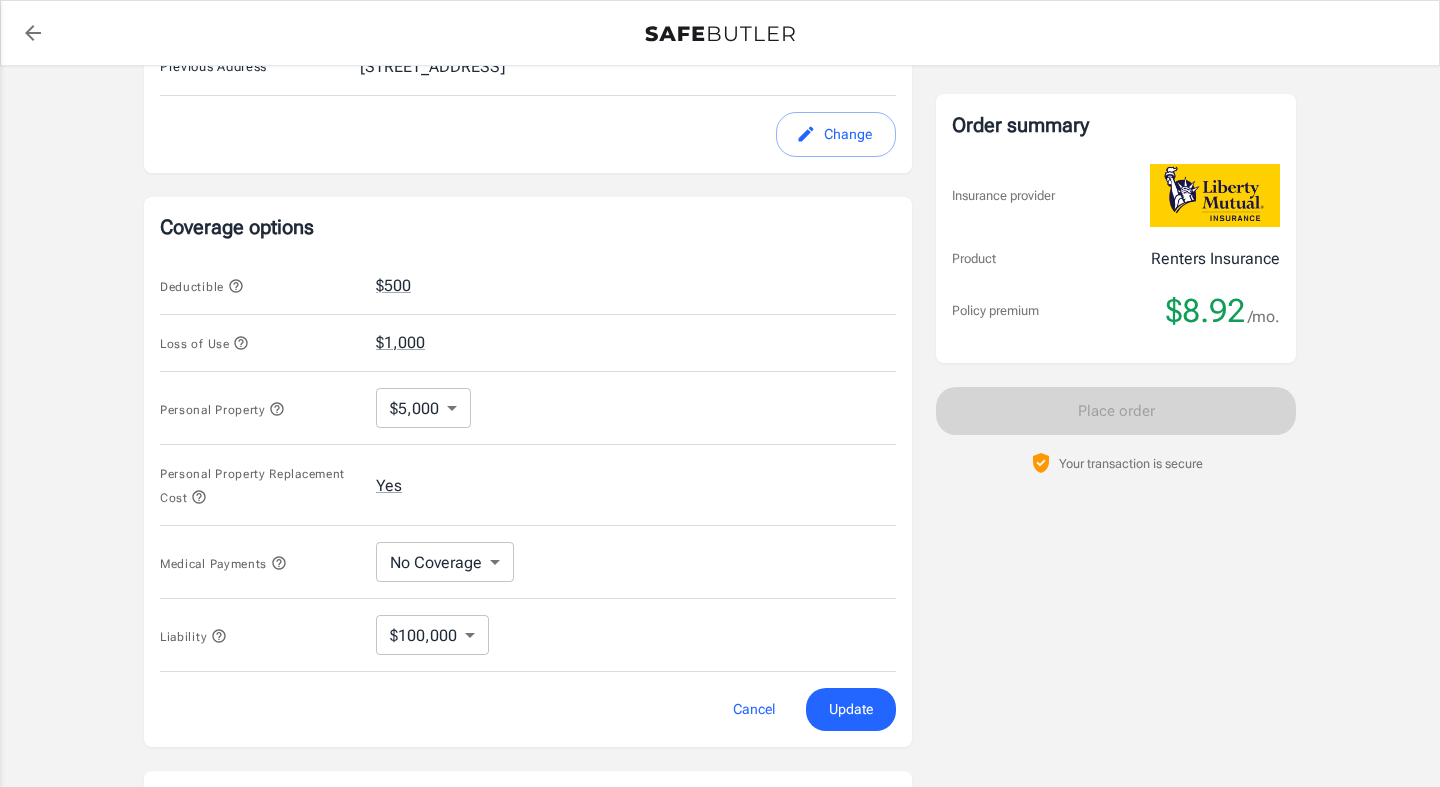 click on "Policy premium $ 8.92 /mo Liberty Mutual Renters Insurance [STREET_ADDRESS] Your address is standardized. [PERSON_NAME]   Little Your spouse and live-in family are automatically covered.  Learn More Your details Policy start date [DATE] Email [EMAIL_ADDRESS][DOMAIN_NAME] Phone [PHONE_NUMBER] Building type Low rise (8 stories or less) Lived for over 6 months No Previous Address [STREET_ADDRESS] Change Coverage options Deductible   $500 Loss of Use   $1,000 Personal Property   $5,000 5000 ​ Personal Property Replacement Cost   Yes Medical Payments   No Coverage No Coverage ​ Liability   $100,000 100000 ​ Cancel Update Payment method Choose a payment method ​ Choose a payment method Add payment method Optional settings Add landlord as interested party Order summary Insurance provider Product Renters Insurance Policy premium $8.92 /mo. Online purchase discount applied. Payment frequency No additional fees. $8.92" at bounding box center [720, 279] 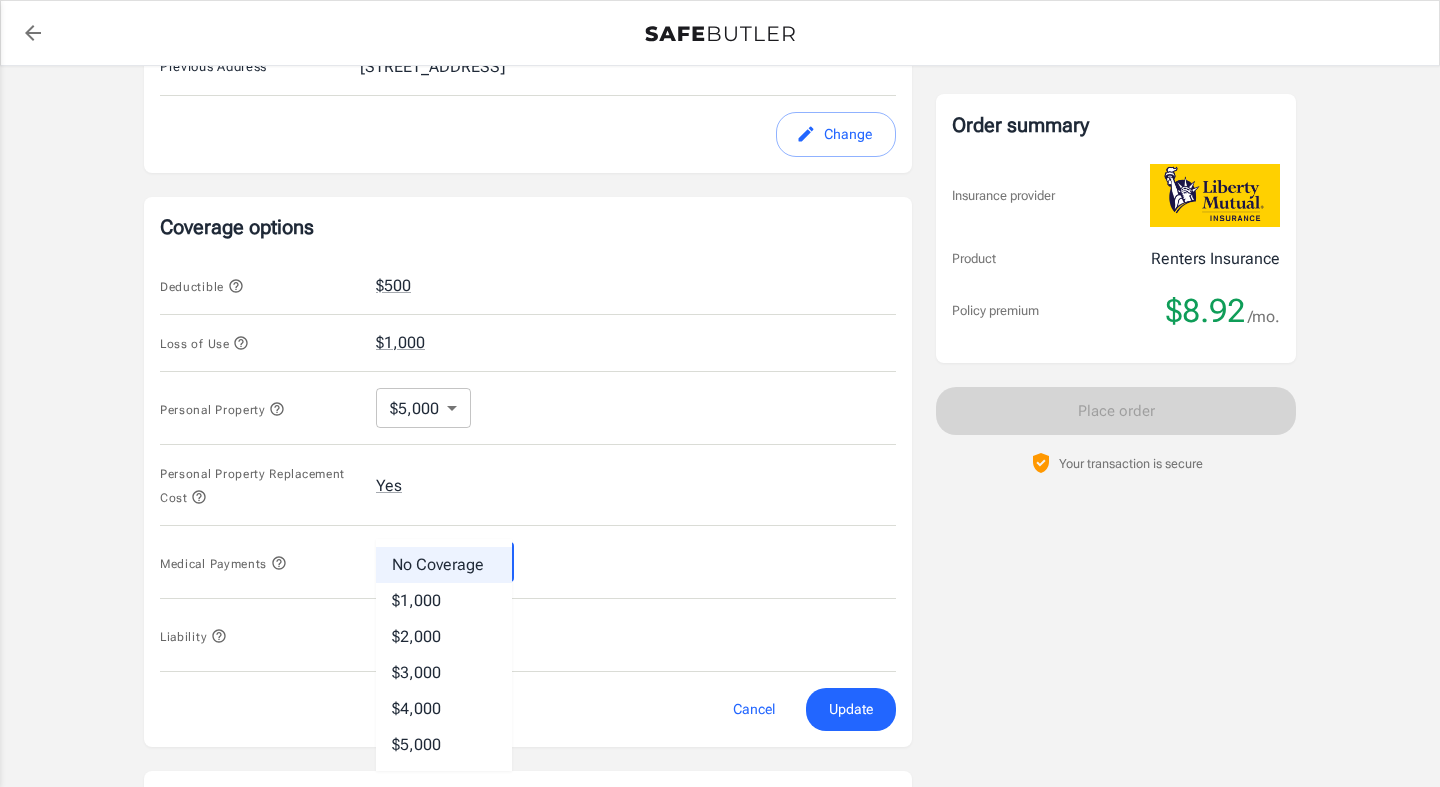 click on "$2,000" at bounding box center (444, 637) 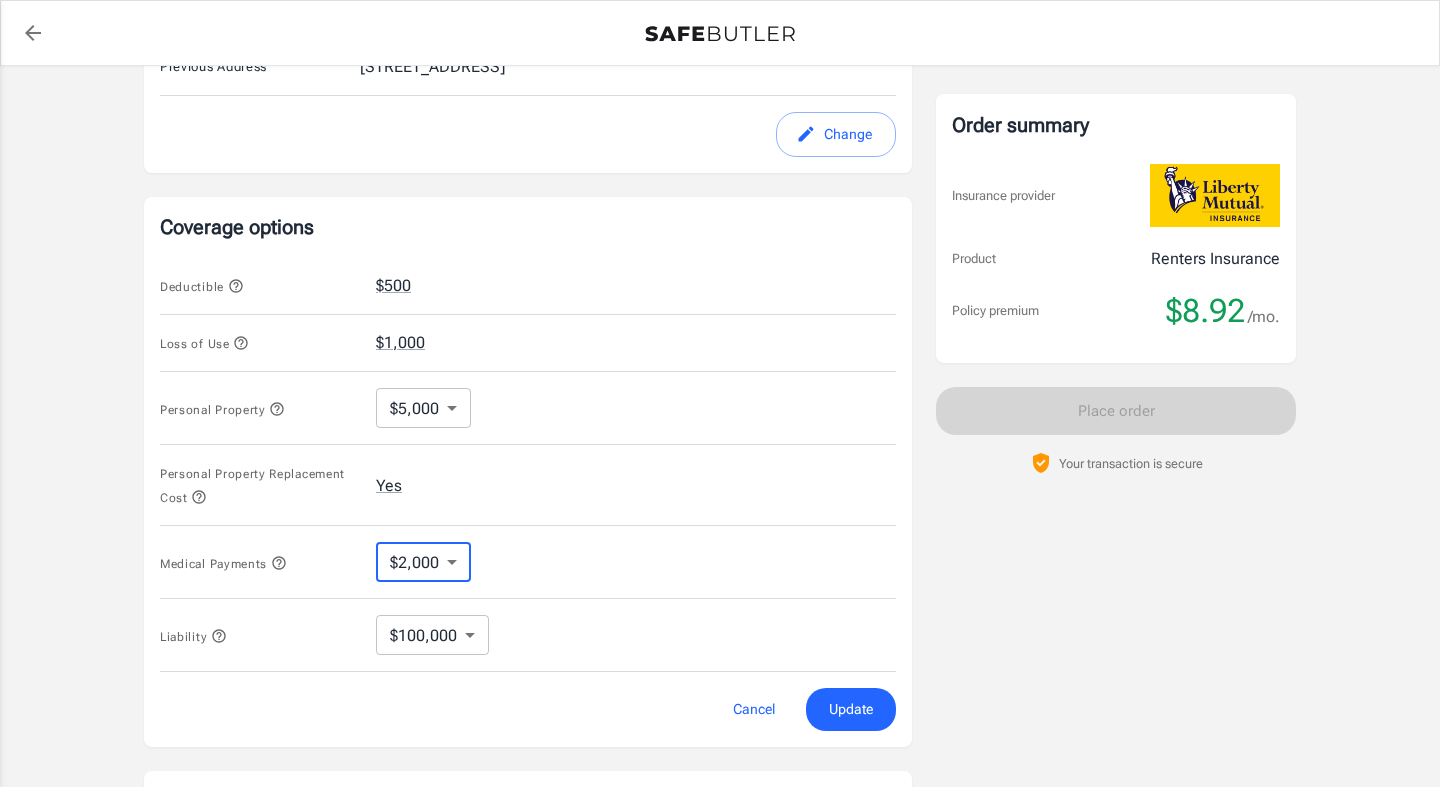 click on "Update" at bounding box center (851, 709) 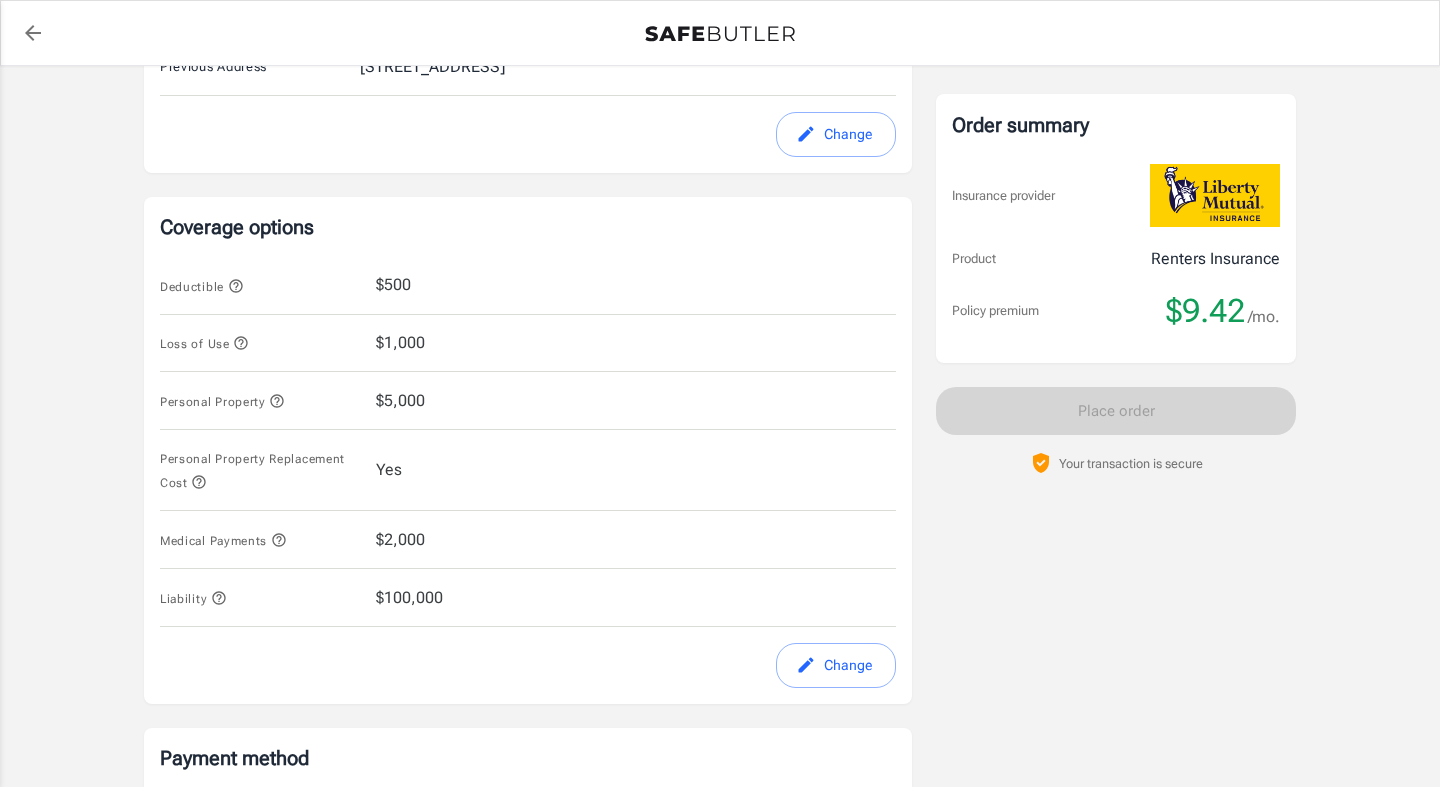 click on "$2,000" at bounding box center [400, 540] 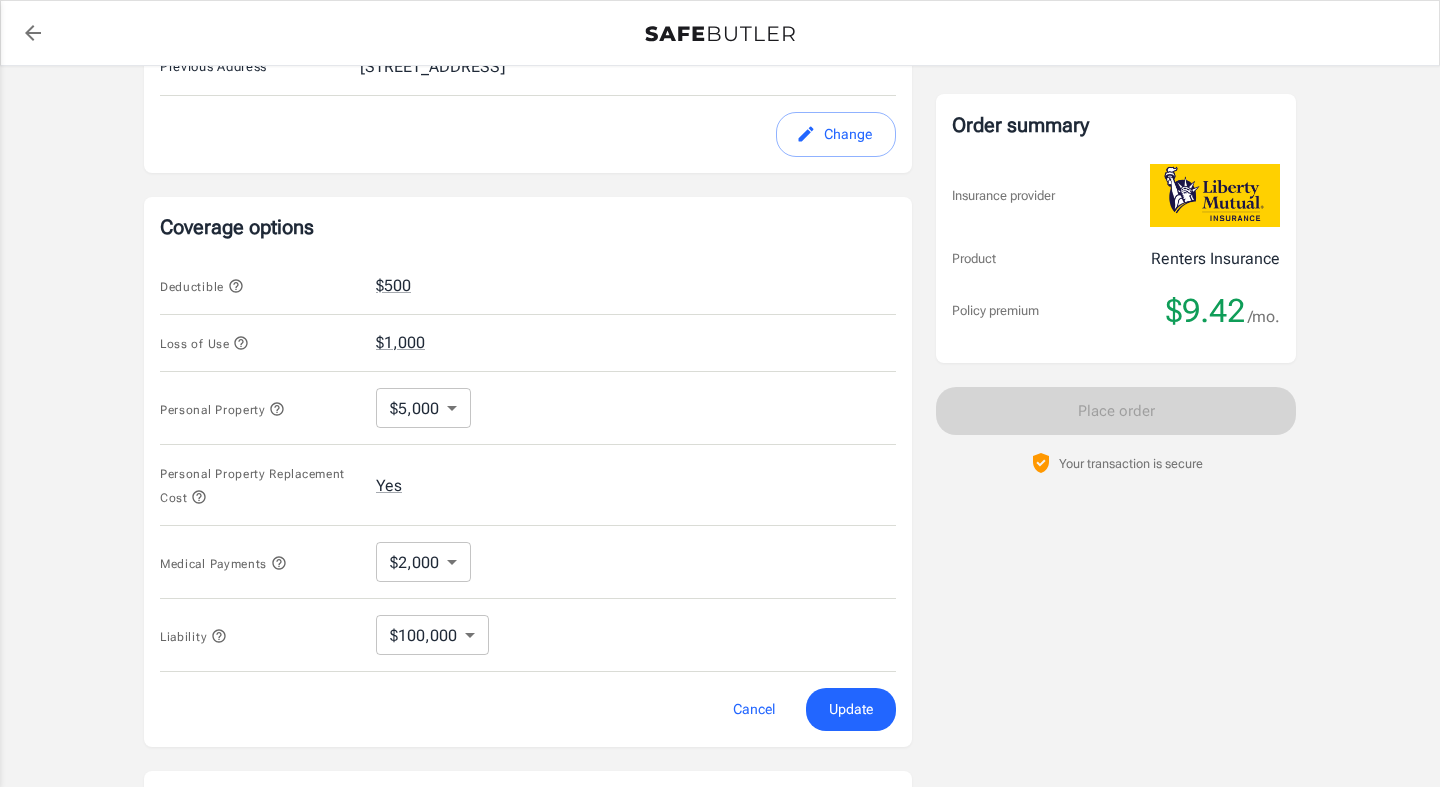click on "Policy premium $ 9.42 /mo Liberty Mutual Renters Insurance [STREET_ADDRESS] Your address is standardized. [PERSON_NAME]   Little Your spouse and live-in family are automatically covered.  Learn More Your details Policy start date [DATE] Email [EMAIL_ADDRESS][DOMAIN_NAME] Phone [PHONE_NUMBER] Building type Low rise (8 stories or less) Lived for over 6 months No Previous Address [STREET_ADDRESS] Change Coverage options Deductible   $500 Loss of Use   $1,000 Personal Property   $5,000 5000 ​ Personal Property Replacement Cost   Yes Medical Payments   $2,000 2000 ​ Liability   $100,000 100000 ​ Cancel Update Payment method Choose a payment method ​ Choose a payment method Add payment method Optional settings Add landlord as interested party Order summary Insurance provider Product Renters Insurance Policy premium $9.42 /mo. Online purchase discount applied. Payment frequency No additional fees. [DATE] Due $9.42" at bounding box center (720, 279) 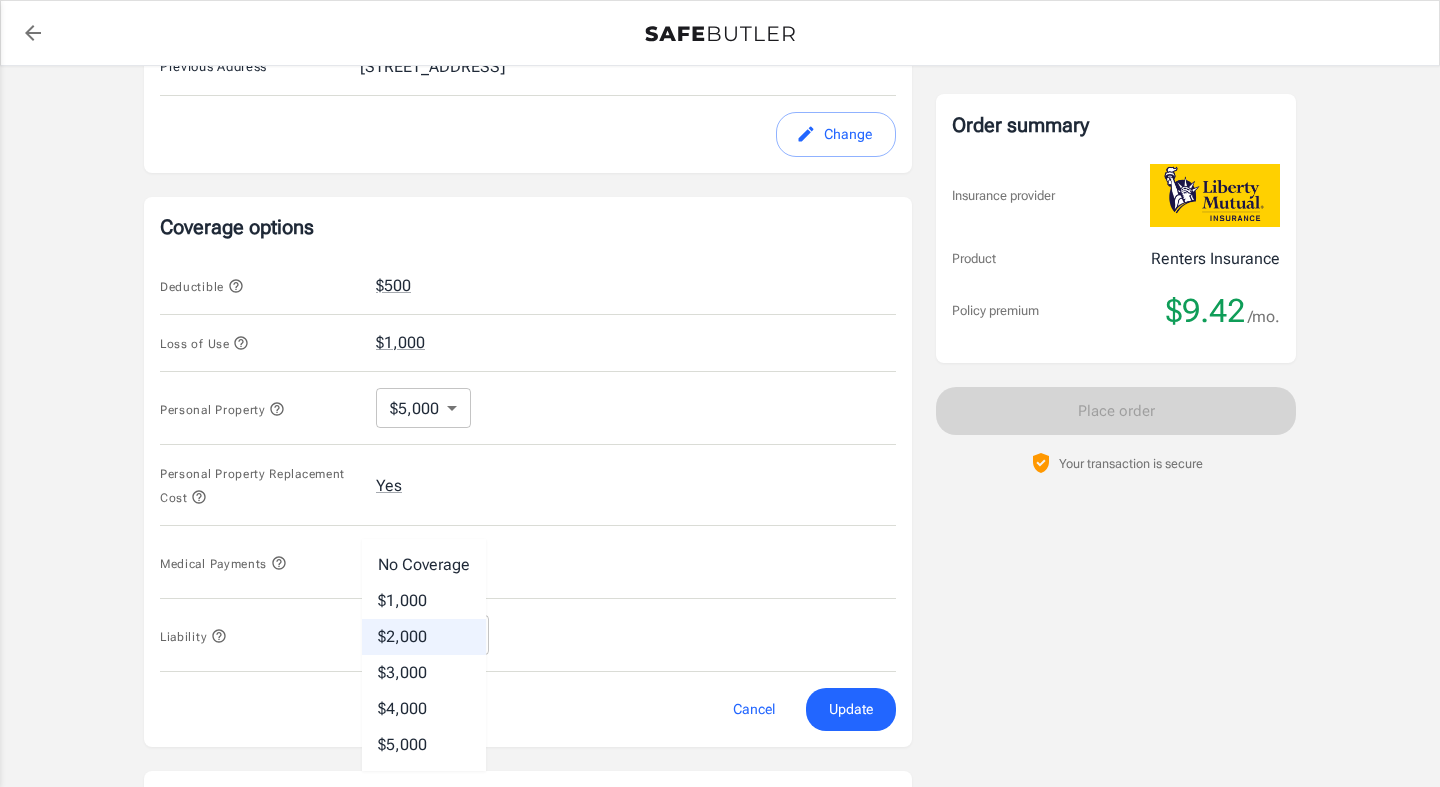 click on "No Coverage" at bounding box center (424, 565) 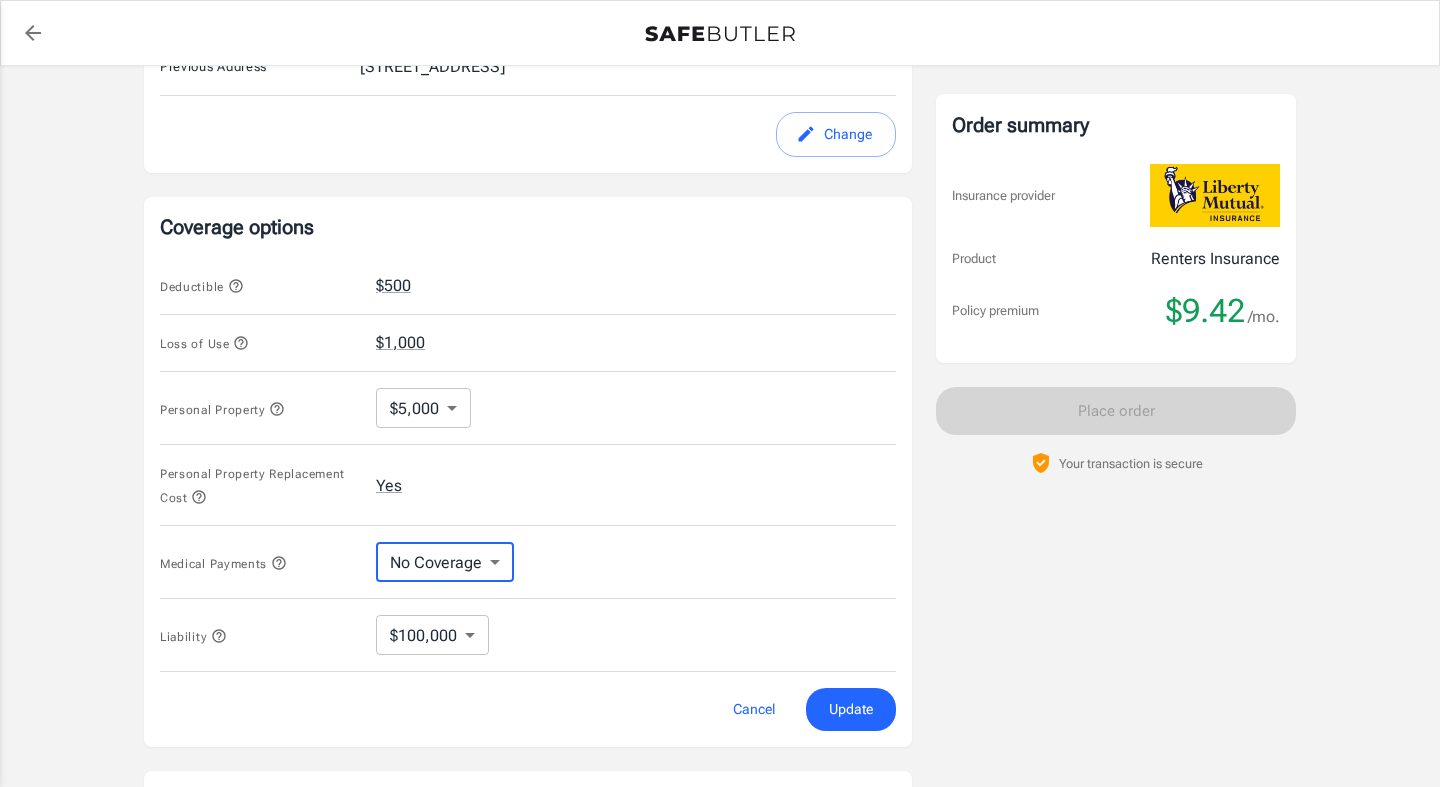 click on "Policy premium $ 9.42 /mo Liberty Mutual Renters Insurance [STREET_ADDRESS] Your address is standardized. [PERSON_NAME]   Little Your spouse and live-in family are automatically covered.  Learn More Your details Policy start date [DATE] Email [EMAIL_ADDRESS][DOMAIN_NAME] Phone [PHONE_NUMBER] Building type Low rise (8 stories or less) Lived for over 6 months No Previous Address [STREET_ADDRESS] Change Coverage options Deductible   $500 Loss of Use   $1,000 Personal Property   $5,000 5000 ​ Personal Property Replacement Cost   Yes Medical Payments   No Coverage No Coverage ​ Liability   $100,000 100000 ​ Cancel Update Payment method Choose a payment method ​ Choose a payment method Add payment method Optional settings Add landlord as interested party Order summary Insurance provider Product Renters Insurance Policy premium $9.42 /mo. Online purchase discount applied. Payment frequency No additional fees. $9.42" at bounding box center (720, 279) 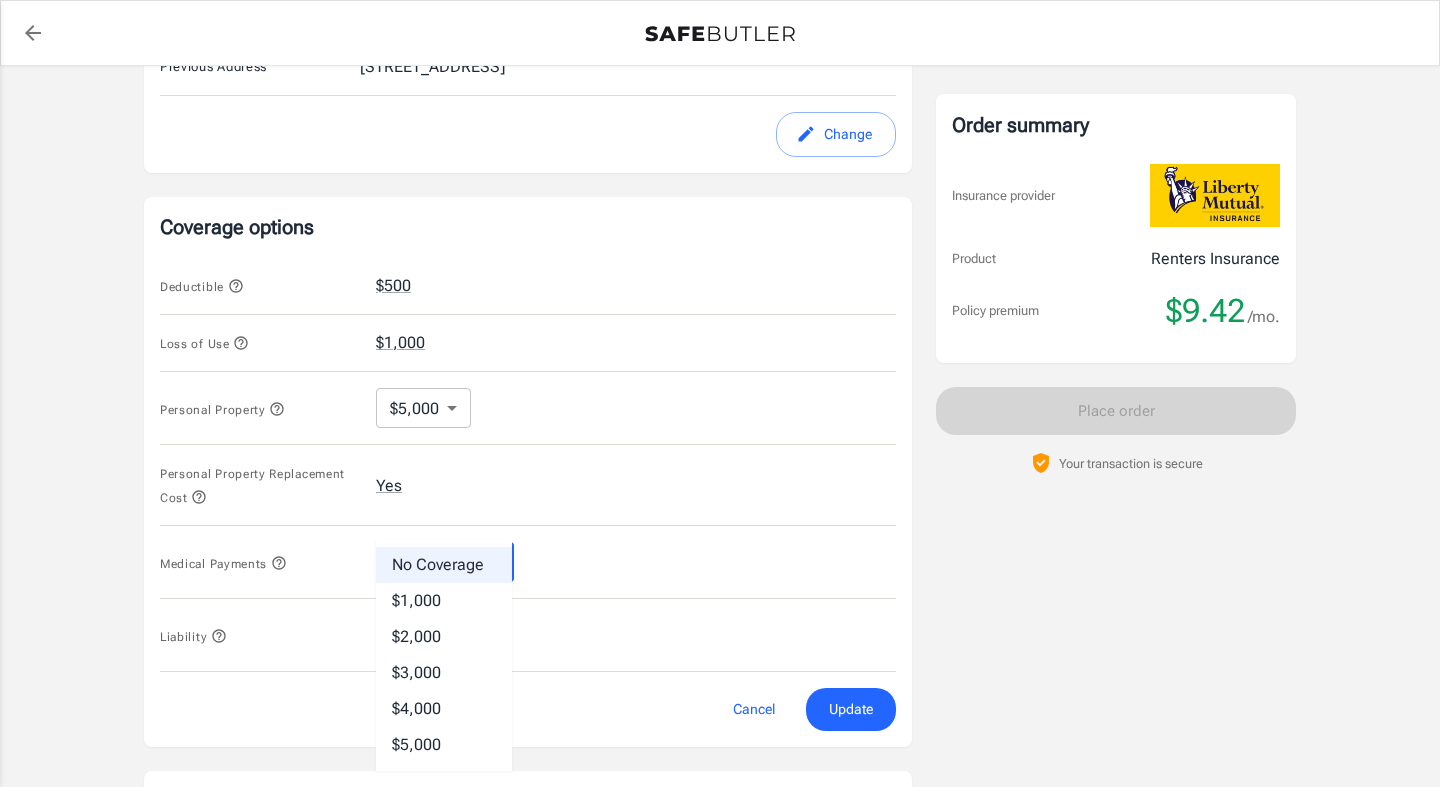 click at bounding box center [720, 393] 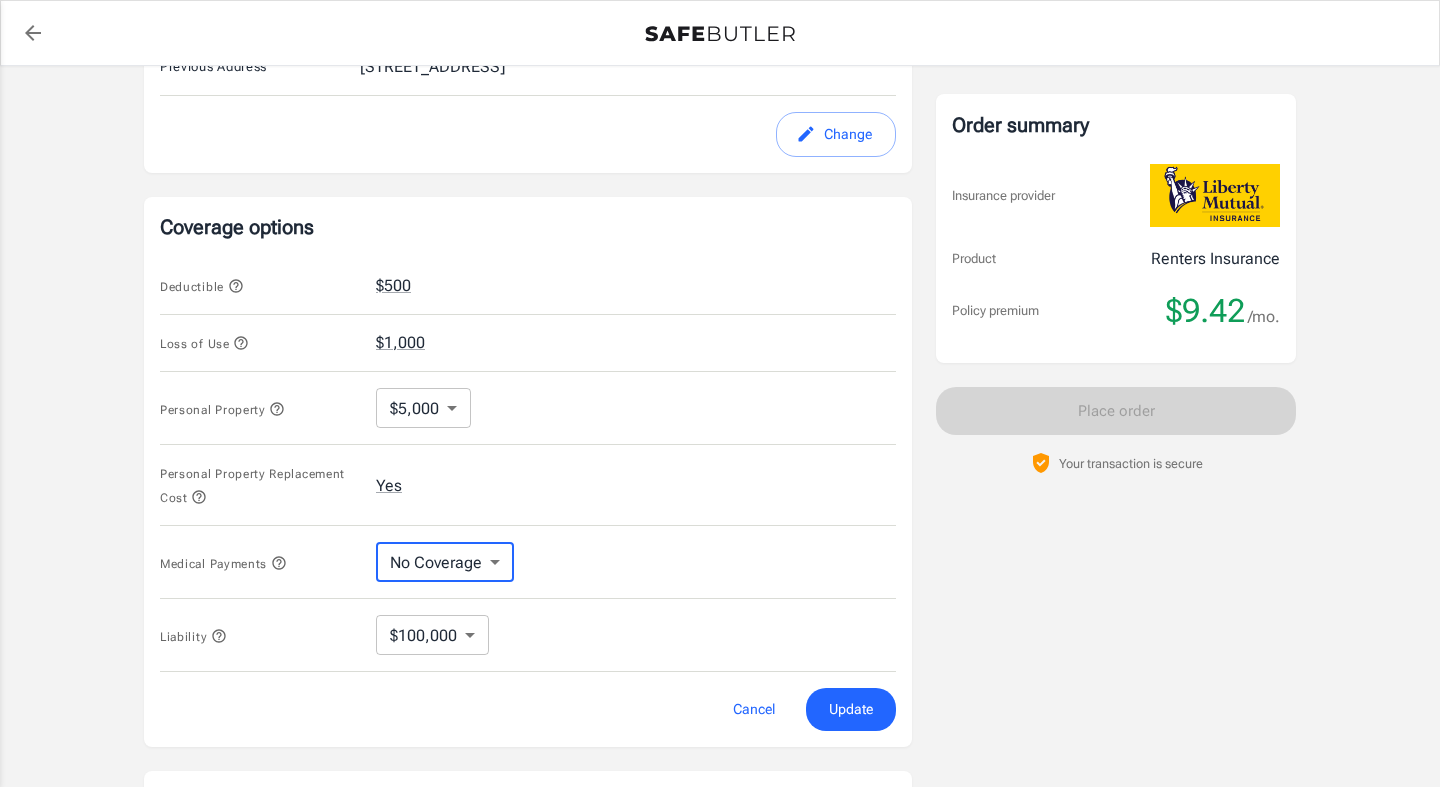 click 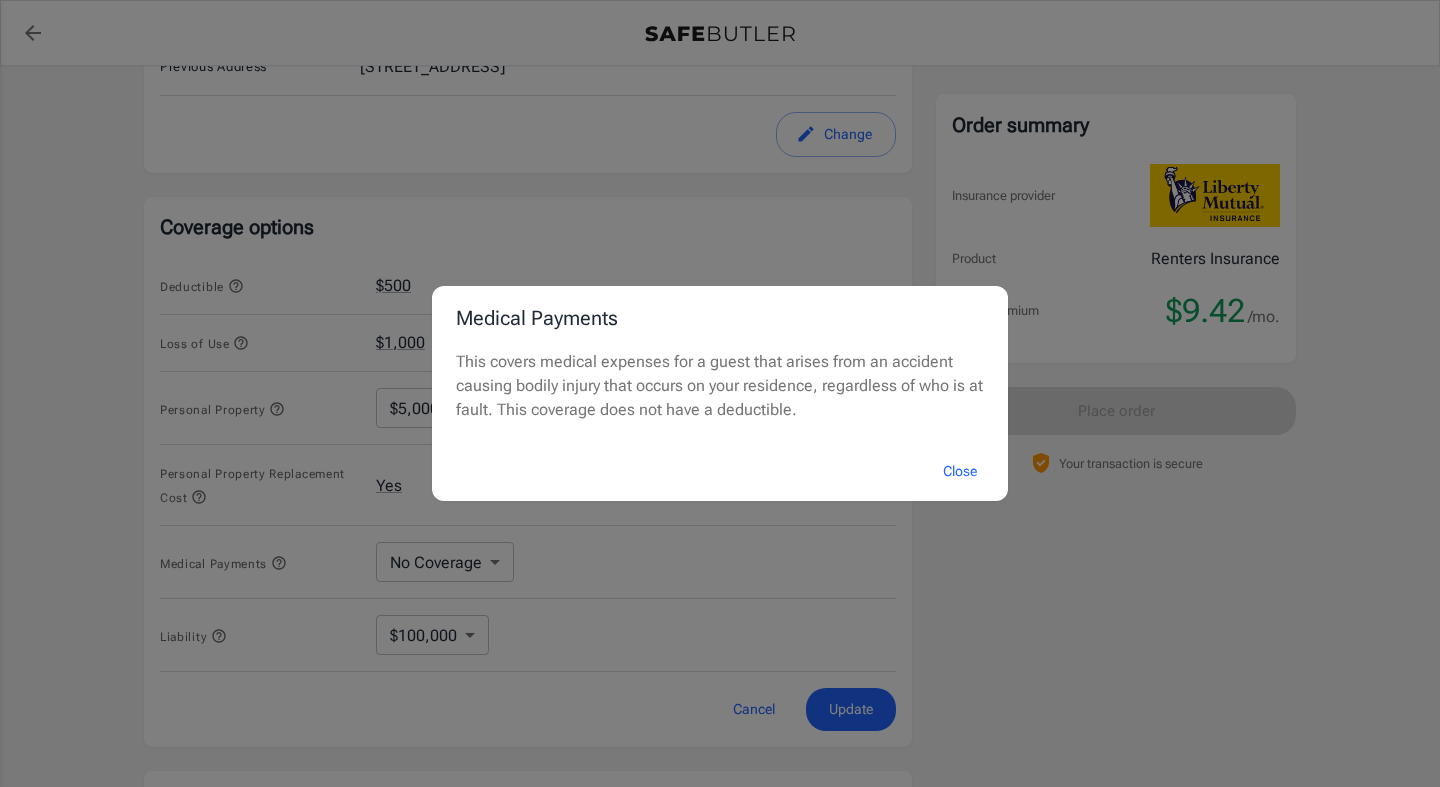 click on "Close" at bounding box center [960, 471] 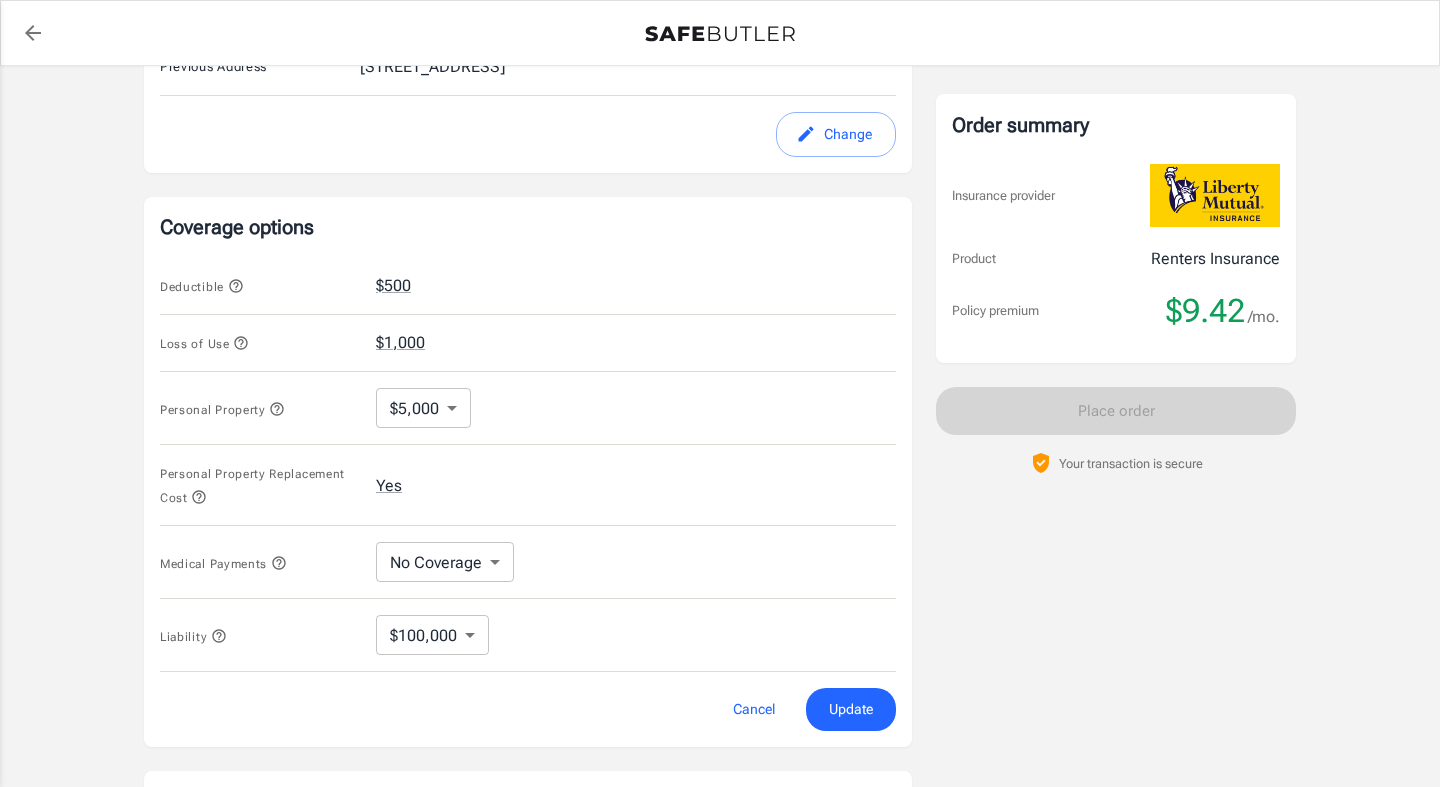 click on "Update" at bounding box center [851, 709] 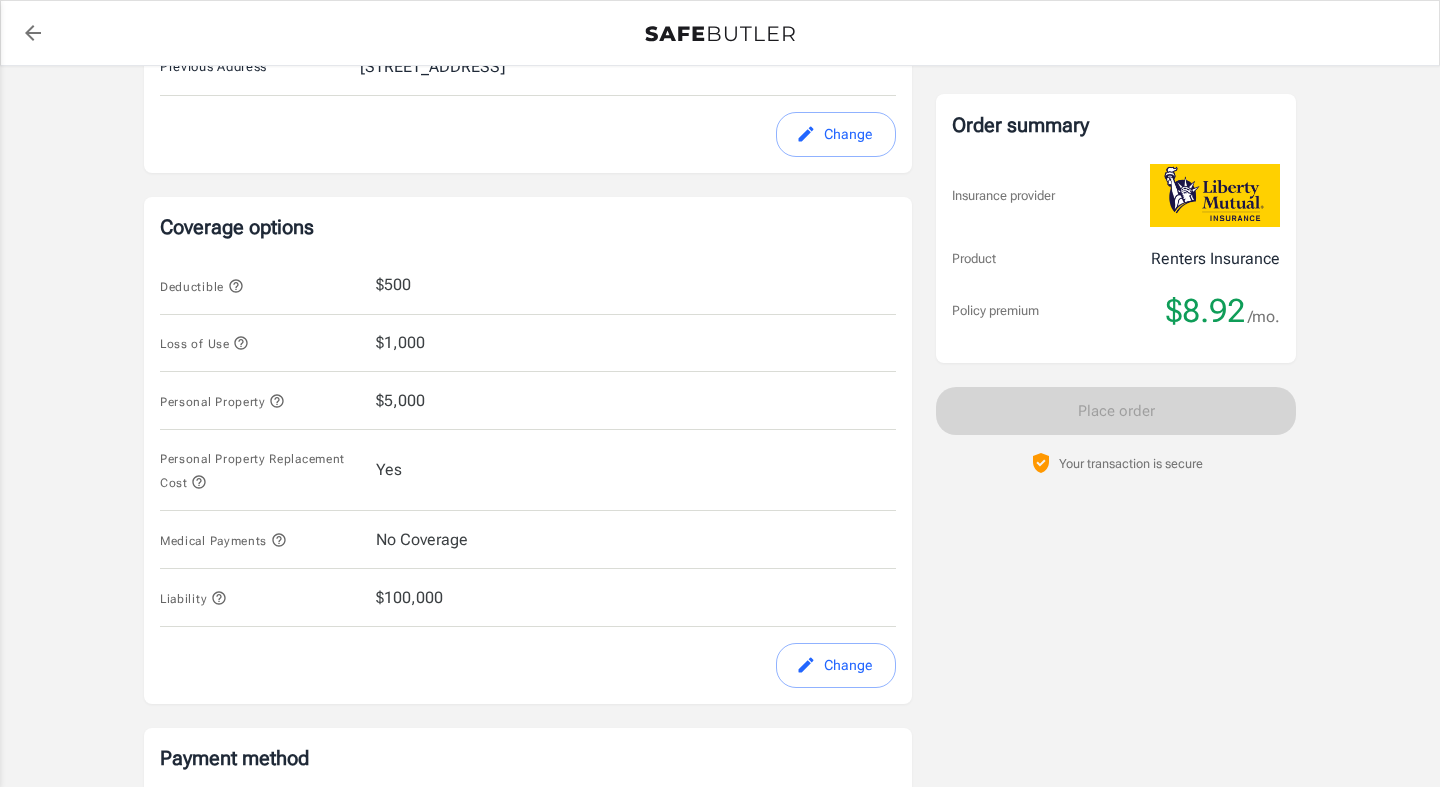 click on "Change" at bounding box center [836, 665] 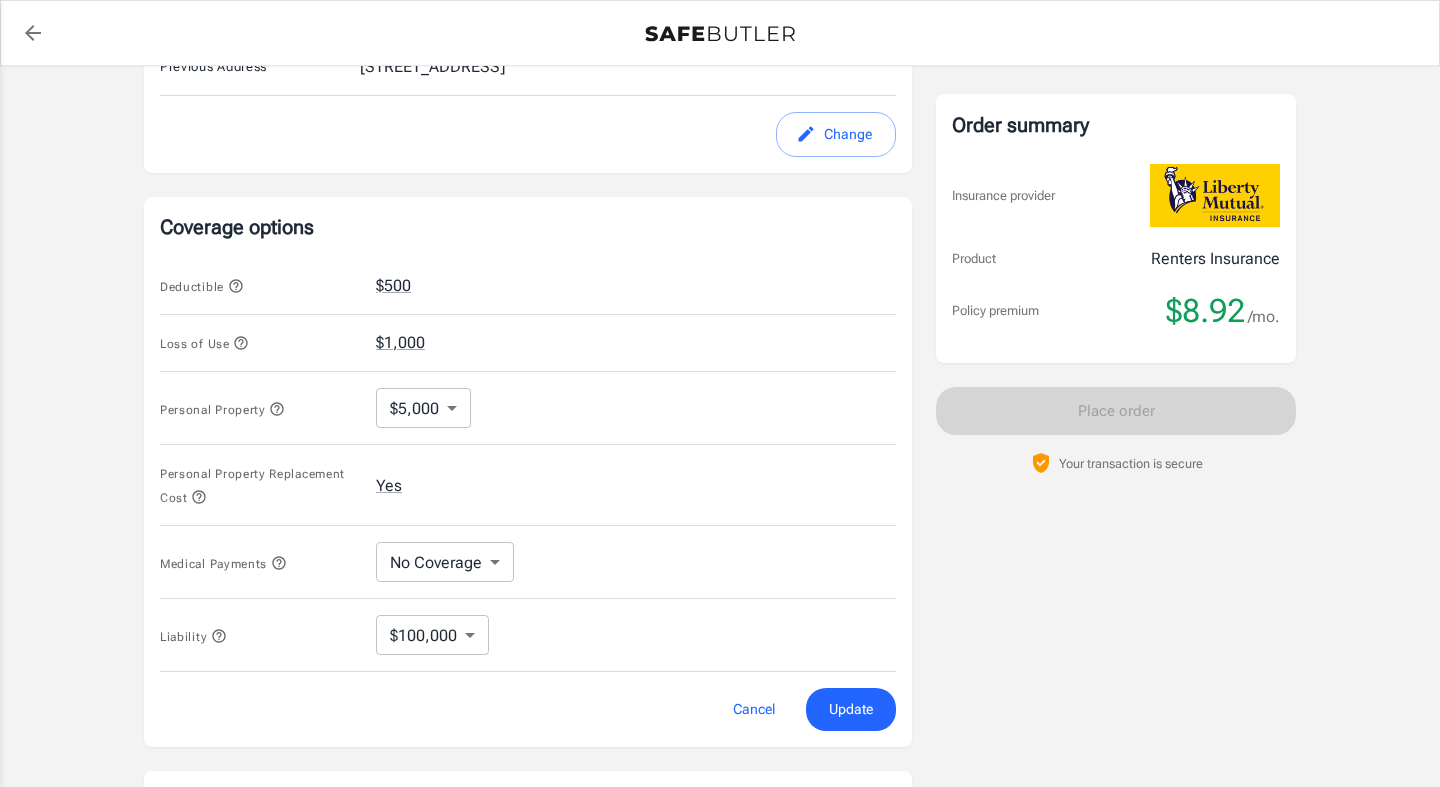 click on "Policy premium $ 8.92 /mo Liberty Mutual Renters Insurance [STREET_ADDRESS] Your address is standardized. [PERSON_NAME]   Little Your spouse and live-in family are automatically covered.  Learn More Your details Policy start date [DATE] Email [EMAIL_ADDRESS][DOMAIN_NAME] Phone [PHONE_NUMBER] Building type Low rise (8 stories or less) Lived for over 6 months No Previous Address [STREET_ADDRESS] Change Coverage options Deductible   $500 Loss of Use   $1,000 Personal Property   $5,000 5000 ​ Personal Property Replacement Cost   Yes Medical Payments   No Coverage No Coverage ​ Liability   $100,000 100000 ​ Cancel Update Payment method Choose a payment method ​ Choose a payment method Add payment method Optional settings Add landlord as interested party Order summary Insurance provider Product Renters Insurance Policy premium $8.92 /mo. Online purchase discount applied. Payment frequency No additional fees. $8.92" at bounding box center (720, 279) 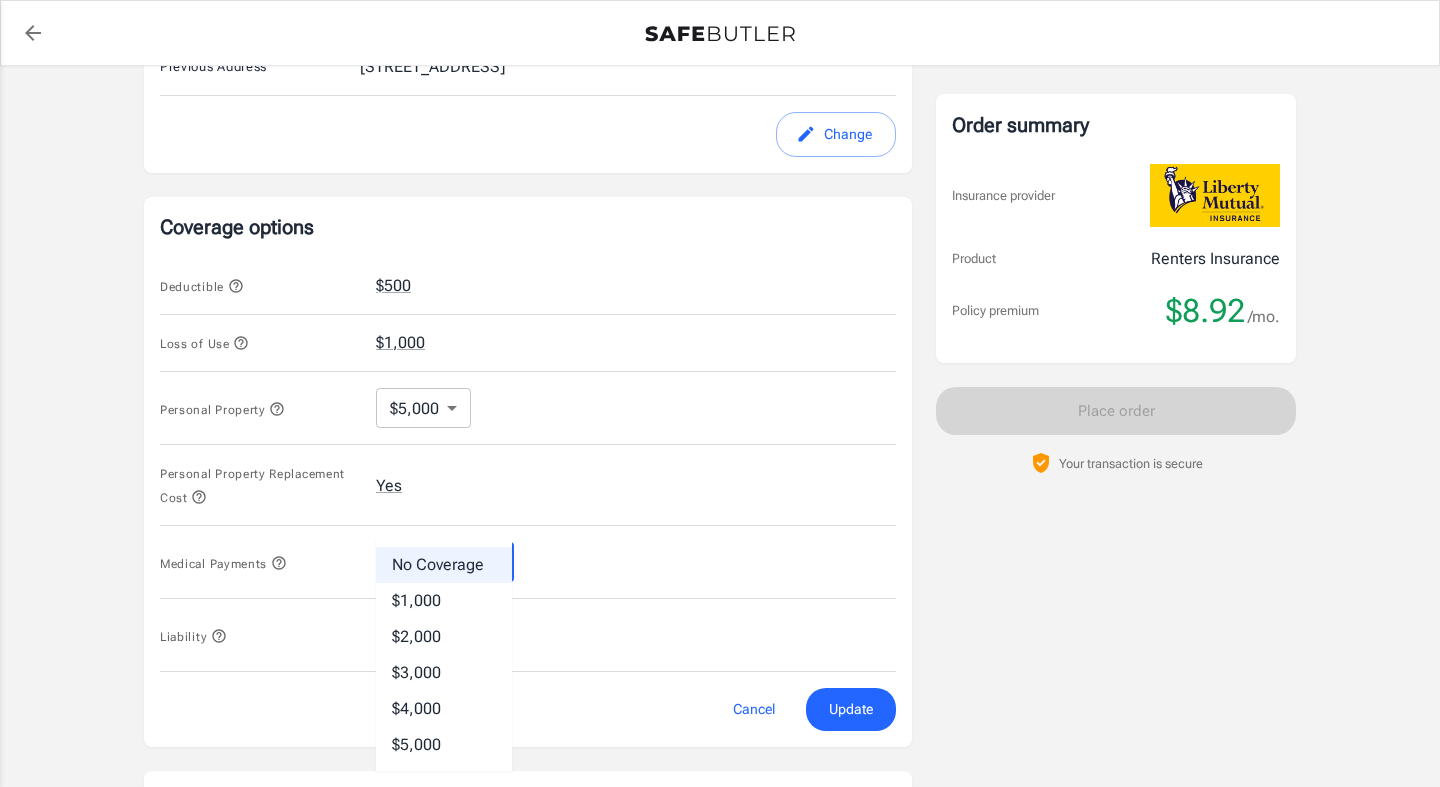 click on "$1,000" at bounding box center [444, 601] 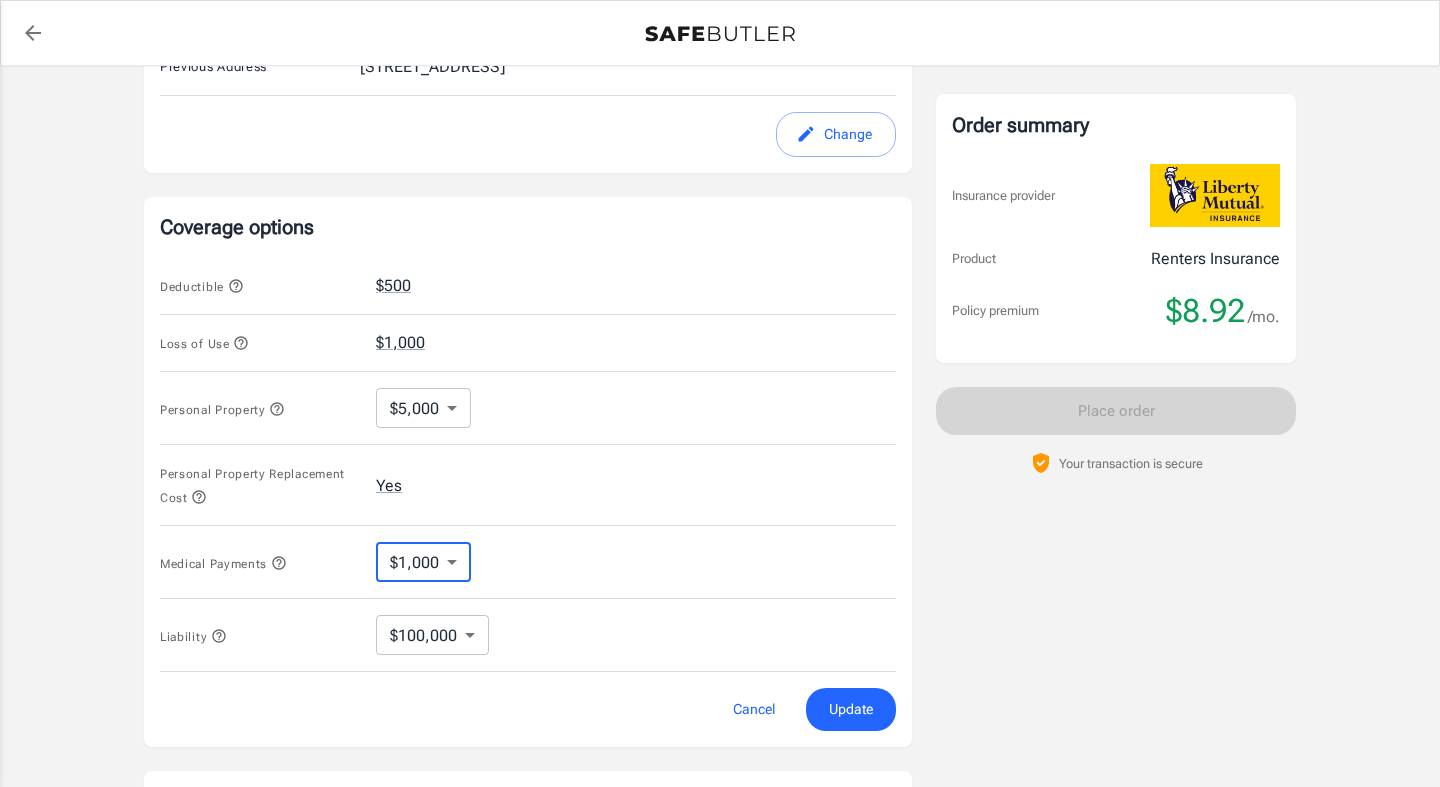type on "1000" 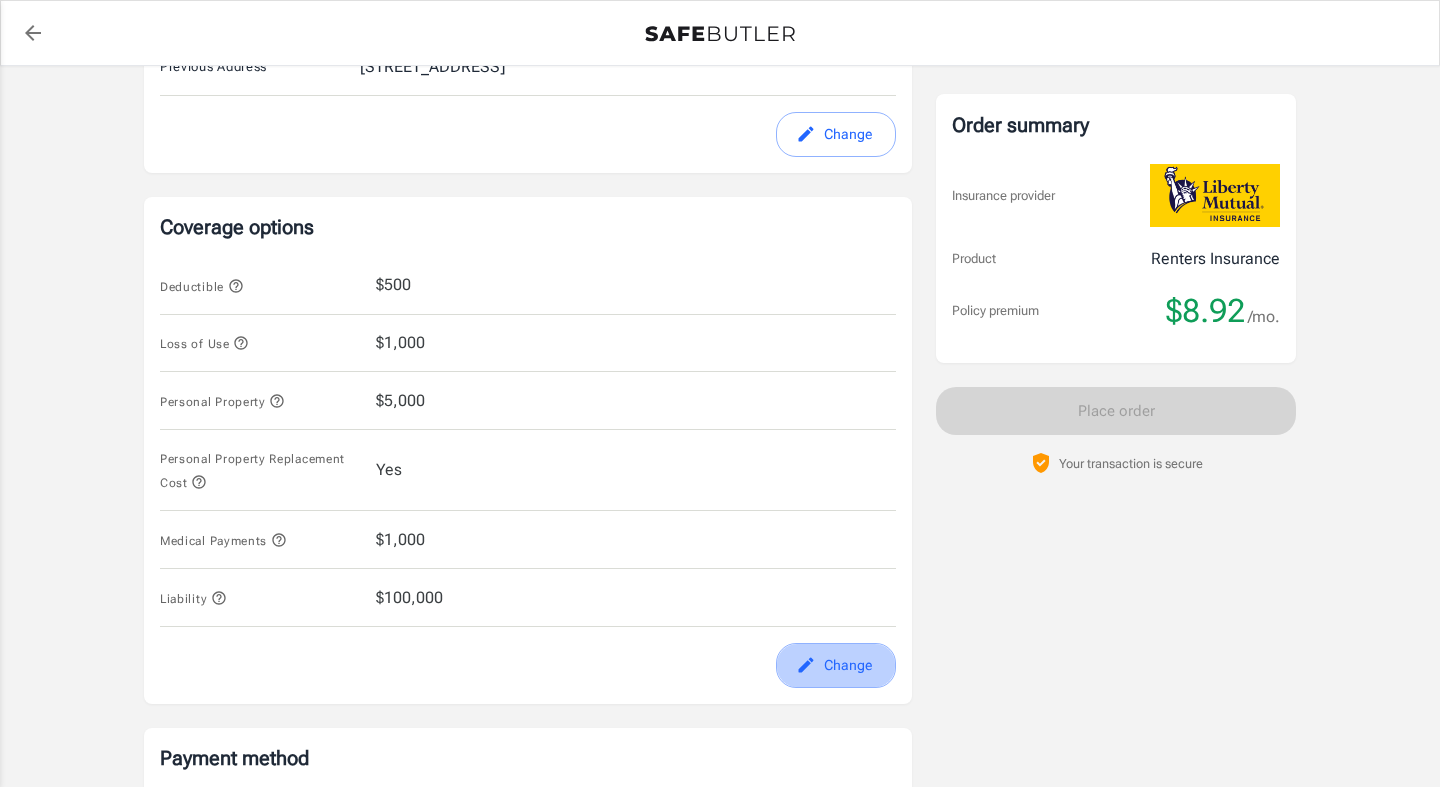 click on "Change" at bounding box center (836, 665) 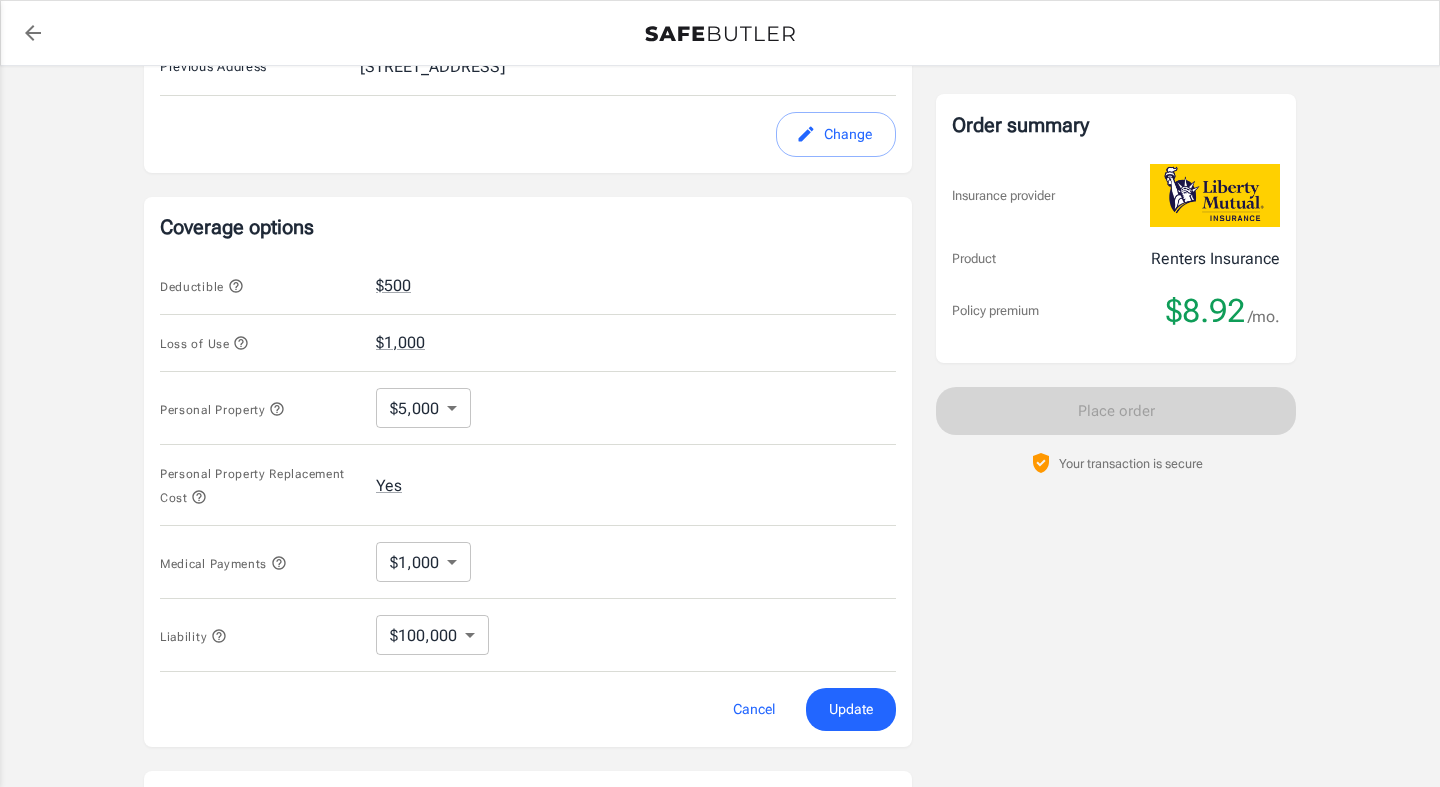 click on "Policy premium $ 8.92 /mo Liberty Mutual Renters Insurance [STREET_ADDRESS] Your address is standardized. [PERSON_NAME]   Little Your spouse and live-in family are automatically covered.  Learn More Your details Policy start date [DATE] Email [EMAIL_ADDRESS][DOMAIN_NAME] Phone [PHONE_NUMBER] Building type Low rise (8 stories or less) Lived for over 6 months No Previous Address [STREET_ADDRESS] Change Coverage options Deductible   $500 Loss of Use   $1,000 Personal Property   $5,000 5000 ​ Personal Property Replacement Cost   Yes Medical Payments   $1,000 1000 ​ Liability   $100,000 100000 ​ Cancel Update Payment method Choose a payment method ​ Choose a payment method Add payment method Optional settings Add landlord as interested party Order summary Insurance provider Product Renters Insurance Policy premium $8.92 /mo. Online purchase discount applied. Payment frequency No additional fees. [DATE] Due $8.92" at bounding box center [720, 279] 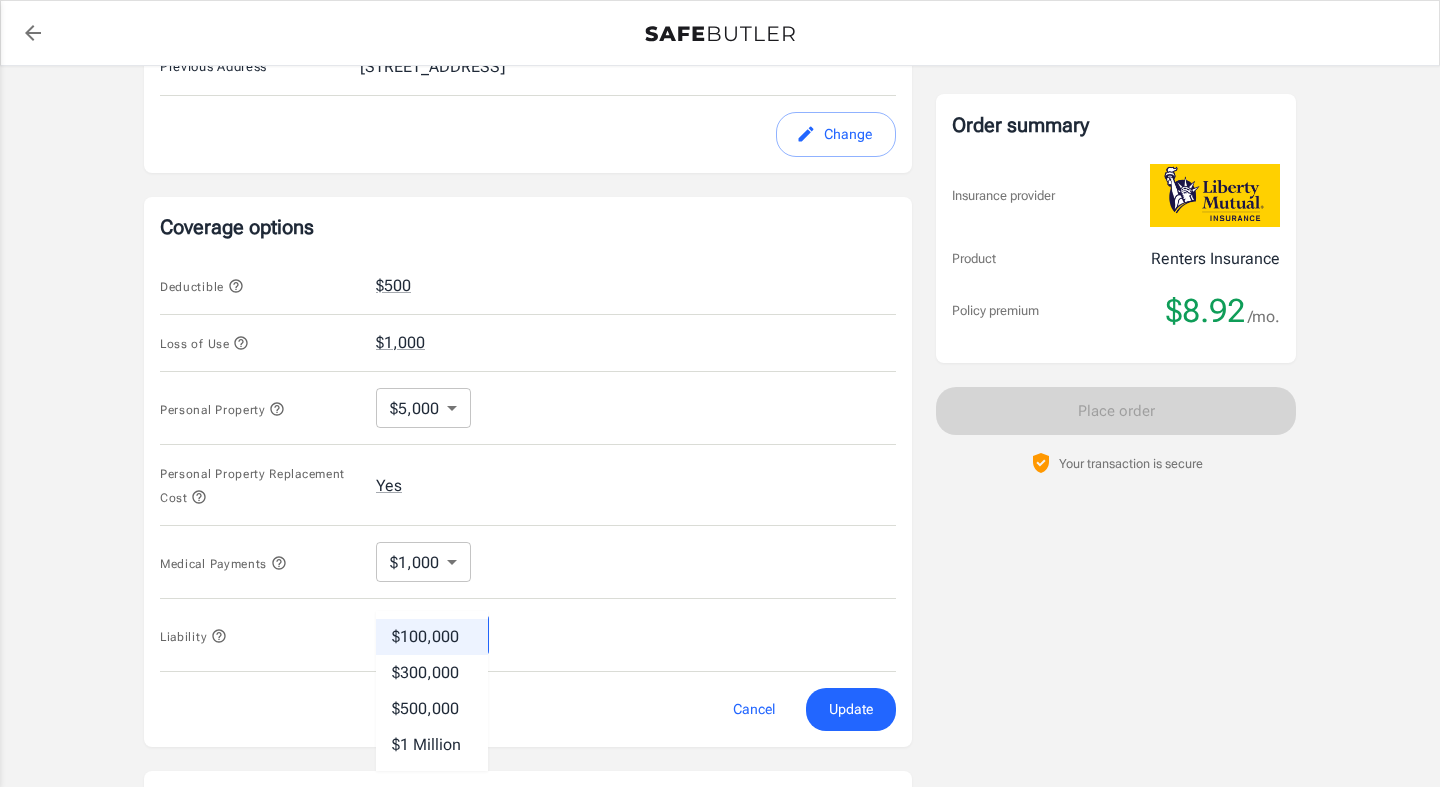 click at bounding box center (720, 393) 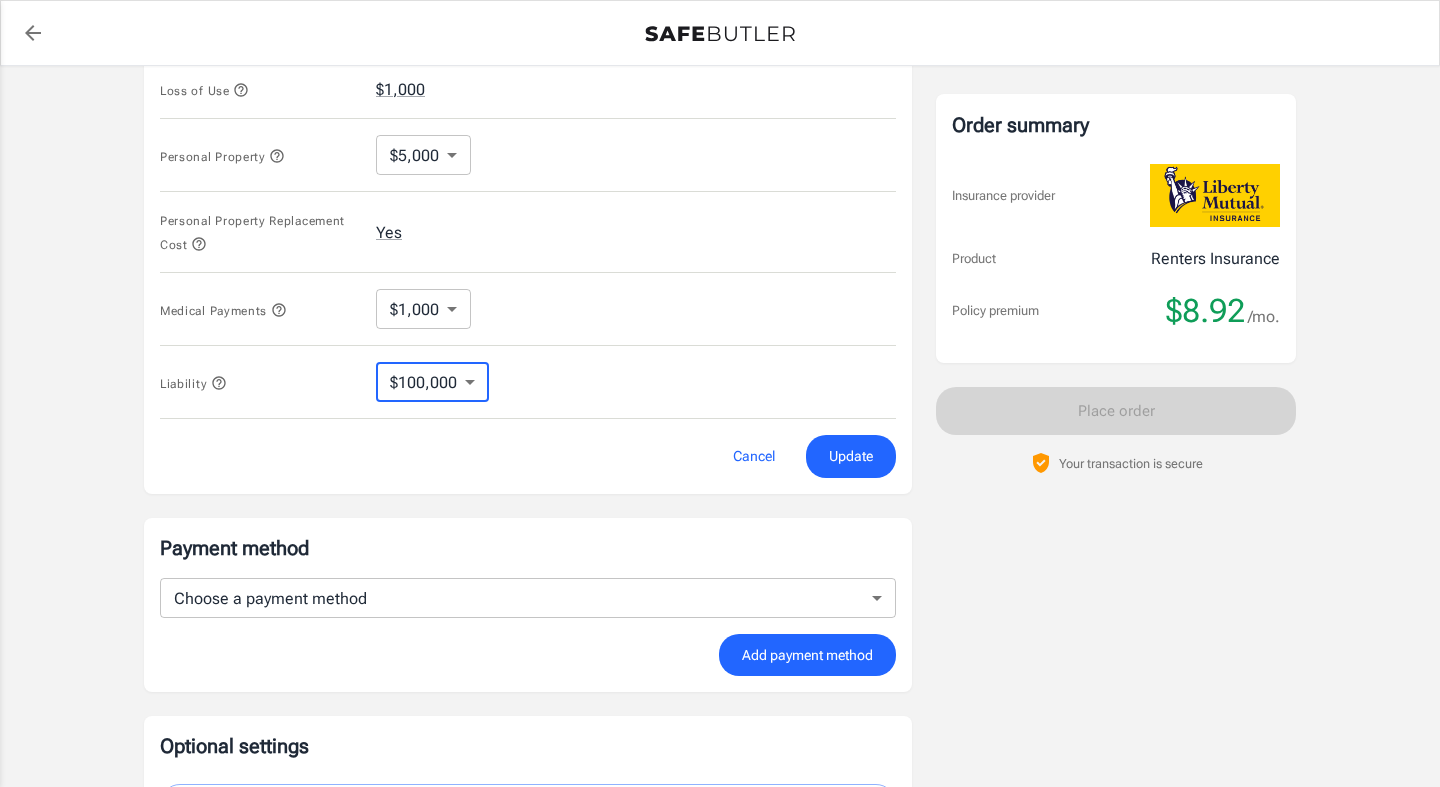 scroll, scrollTop: 1003, scrollLeft: 0, axis: vertical 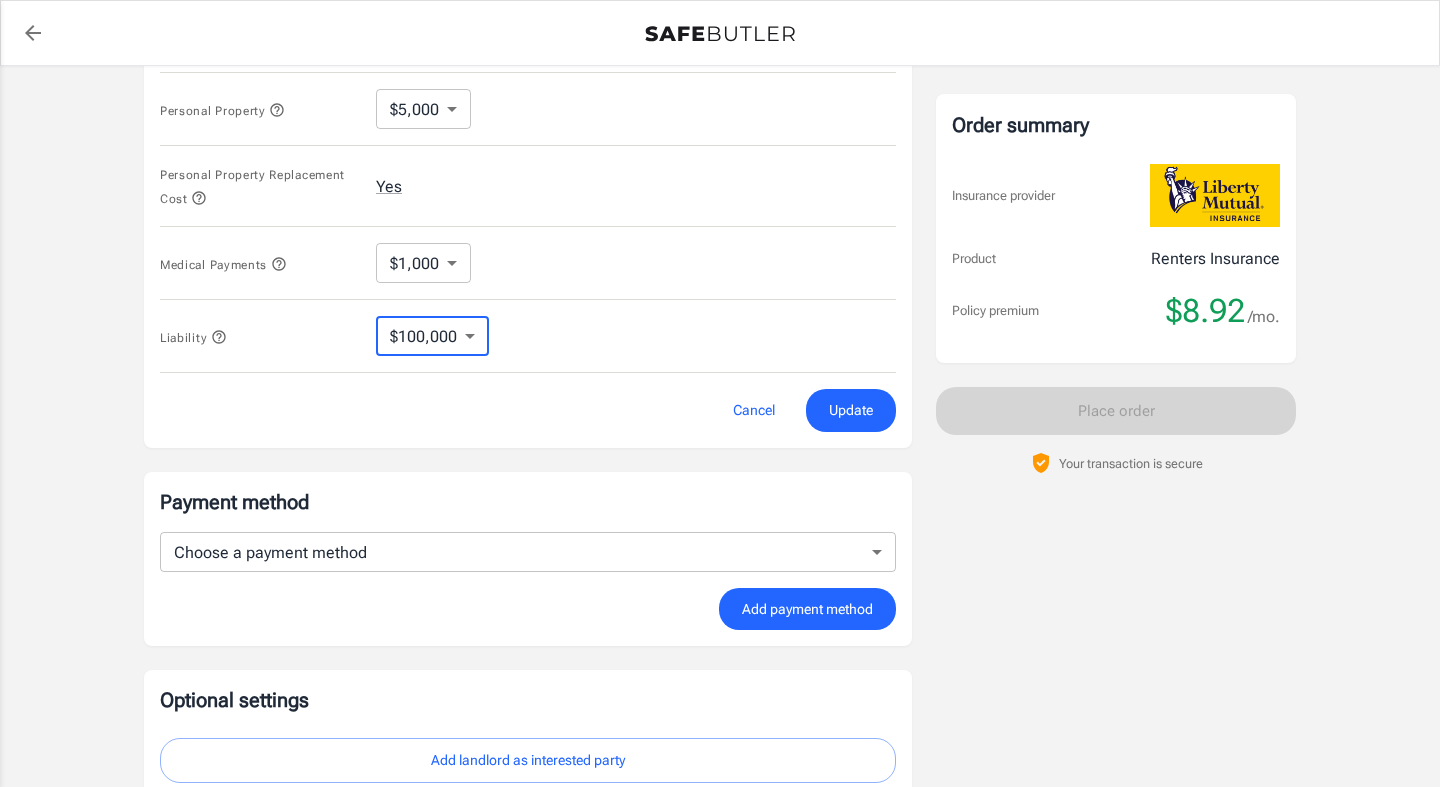 click on "Update" at bounding box center [851, 410] 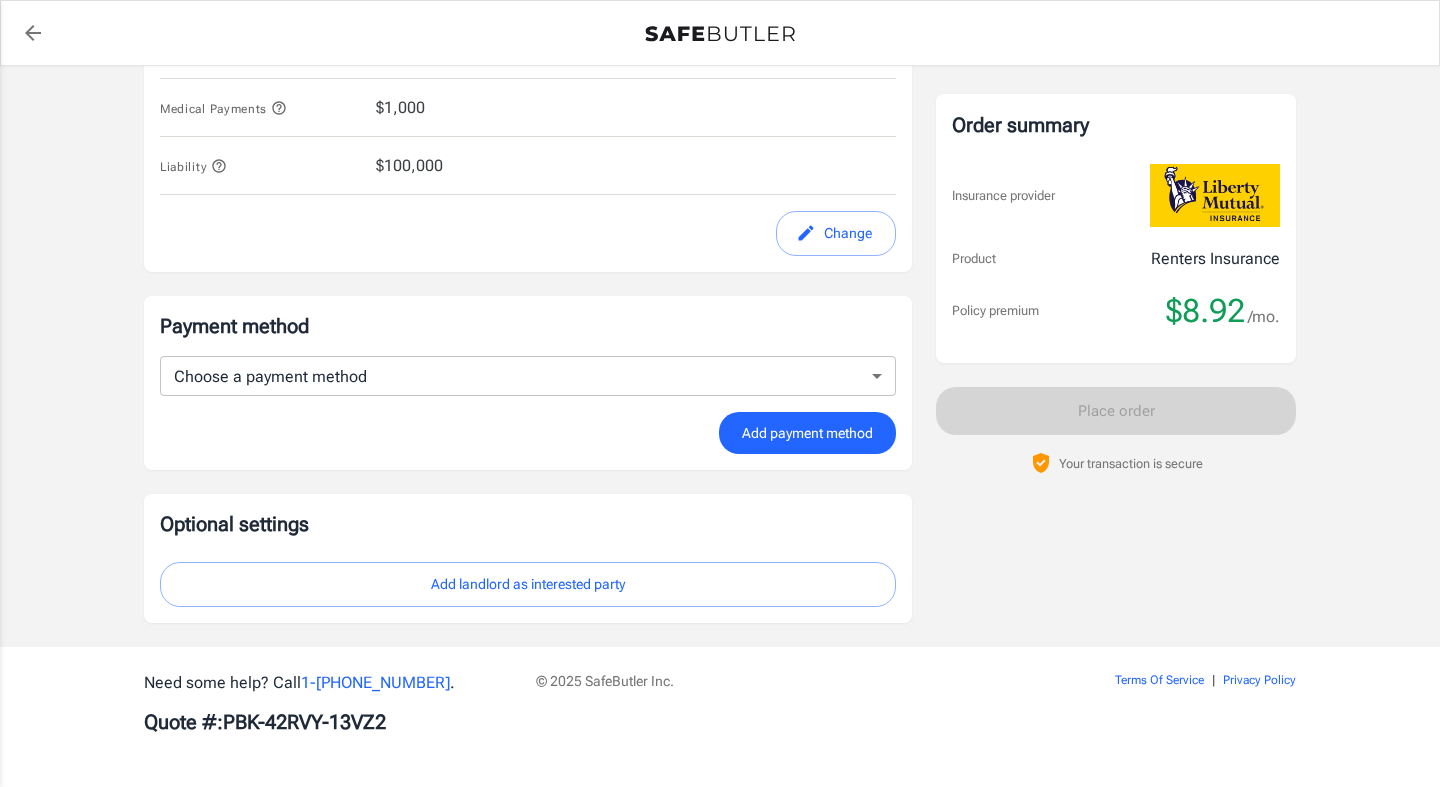 scroll, scrollTop: 317, scrollLeft: 0, axis: vertical 